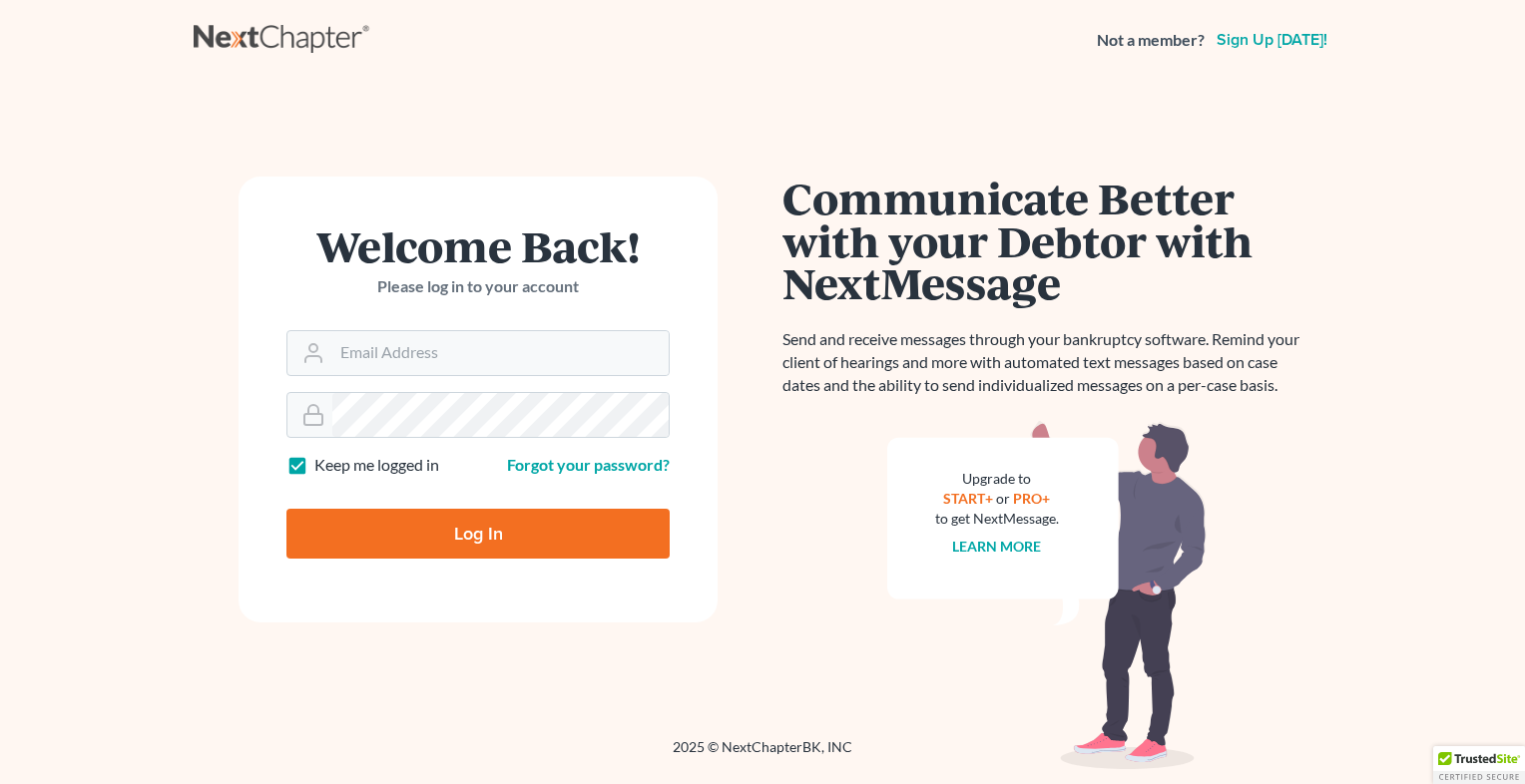 scroll, scrollTop: 0, scrollLeft: 0, axis: both 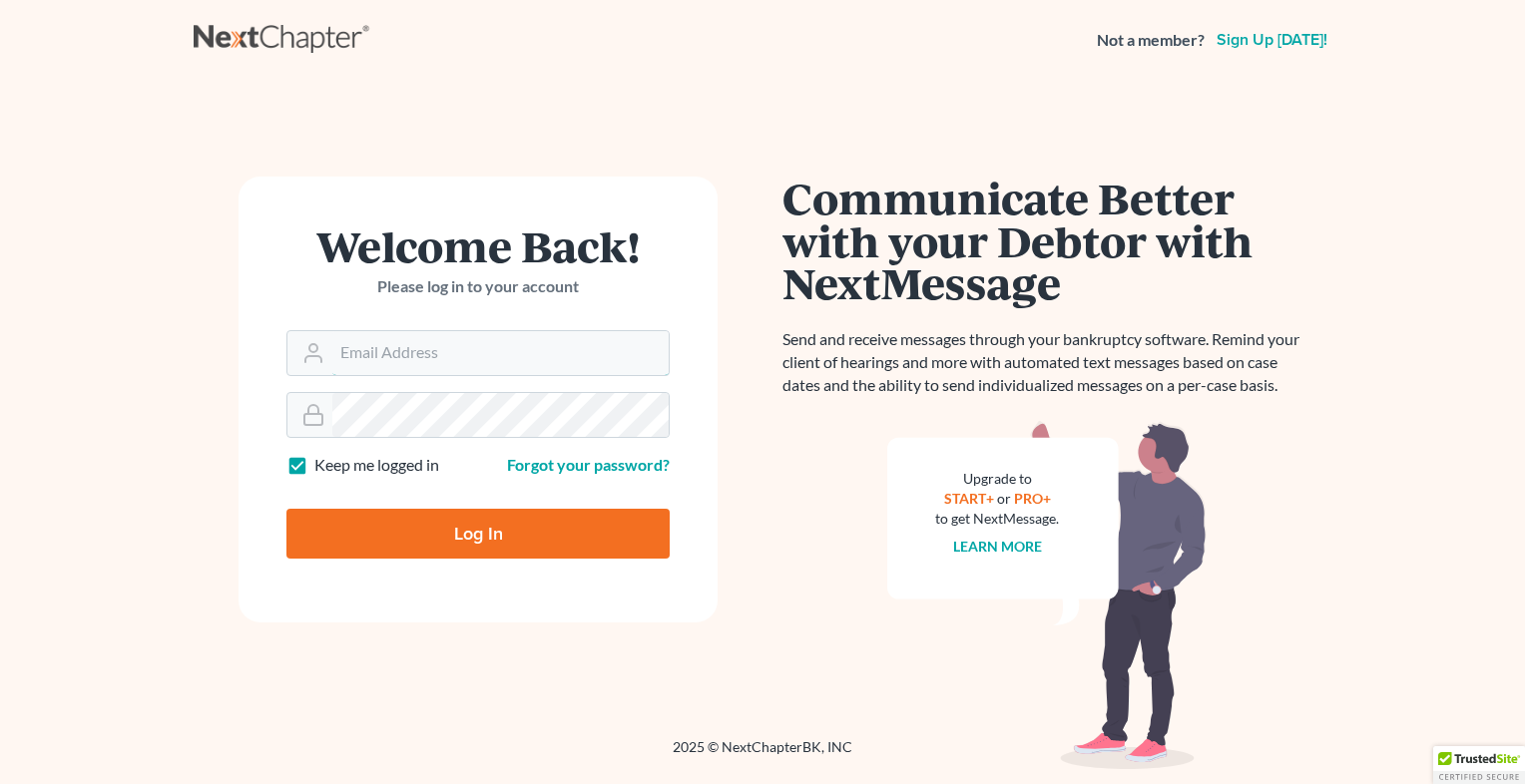 type on "[EMAIL_ADDRESS][DOMAIN_NAME]" 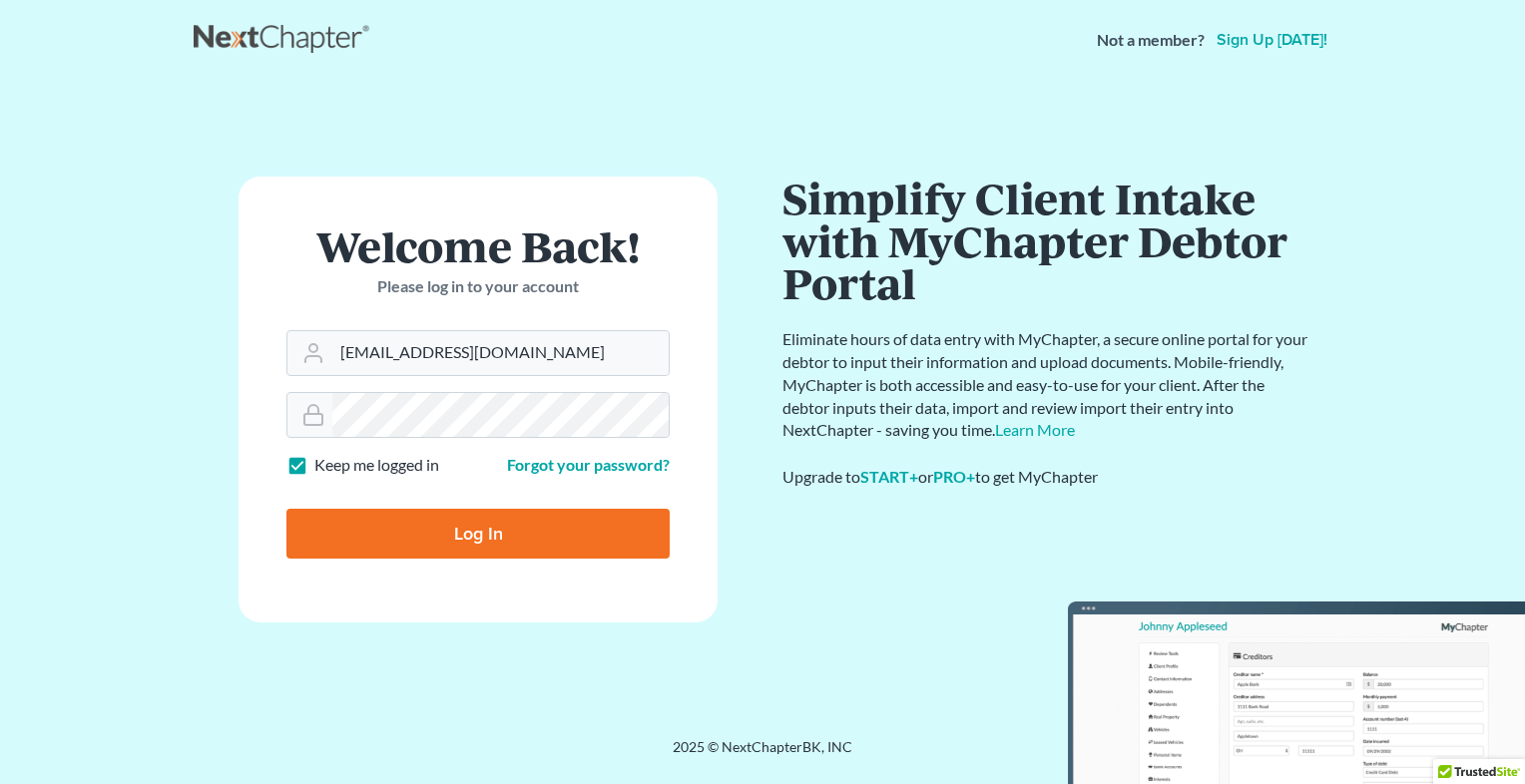 click on "Log In" at bounding box center (478, 534) 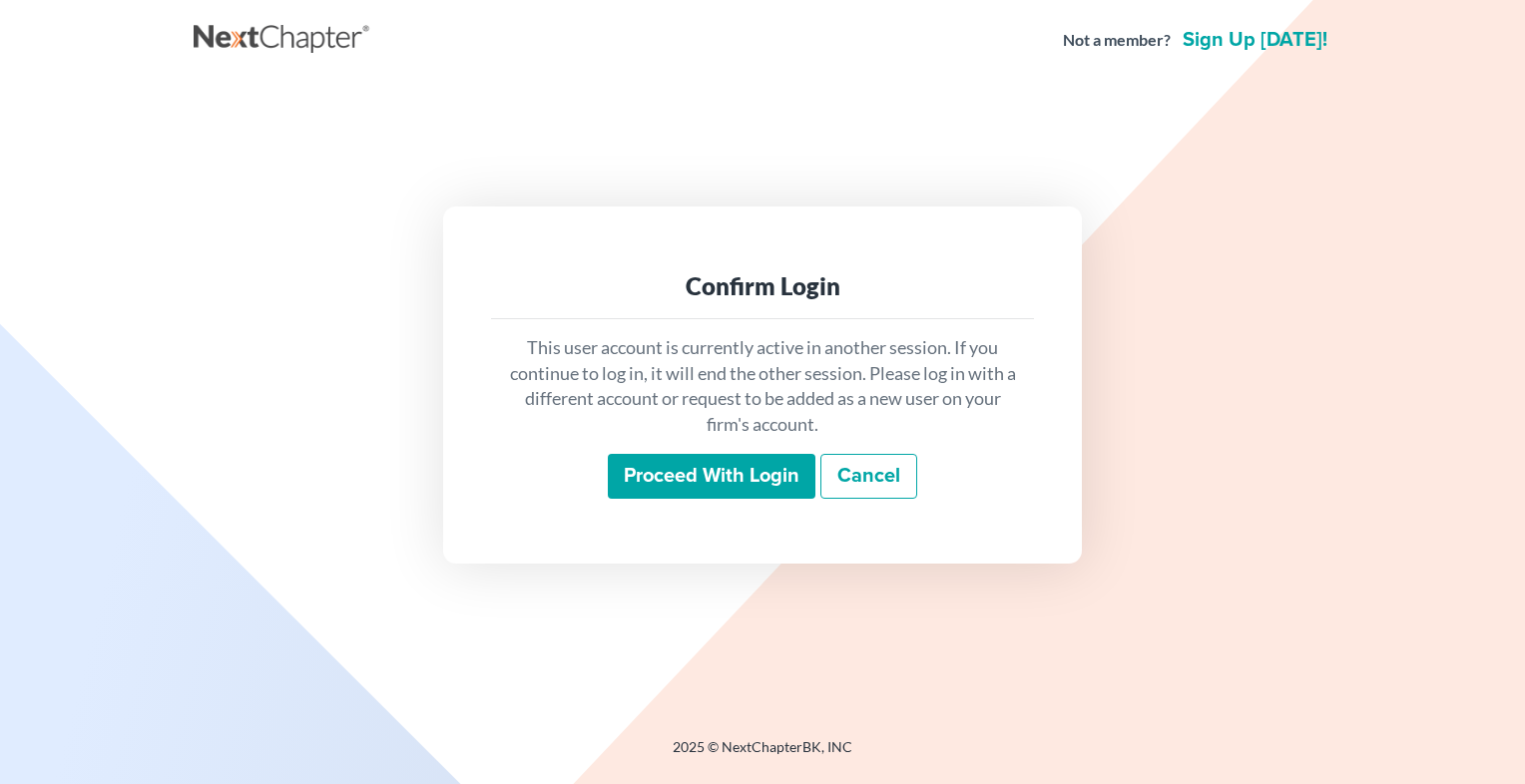 scroll, scrollTop: 0, scrollLeft: 0, axis: both 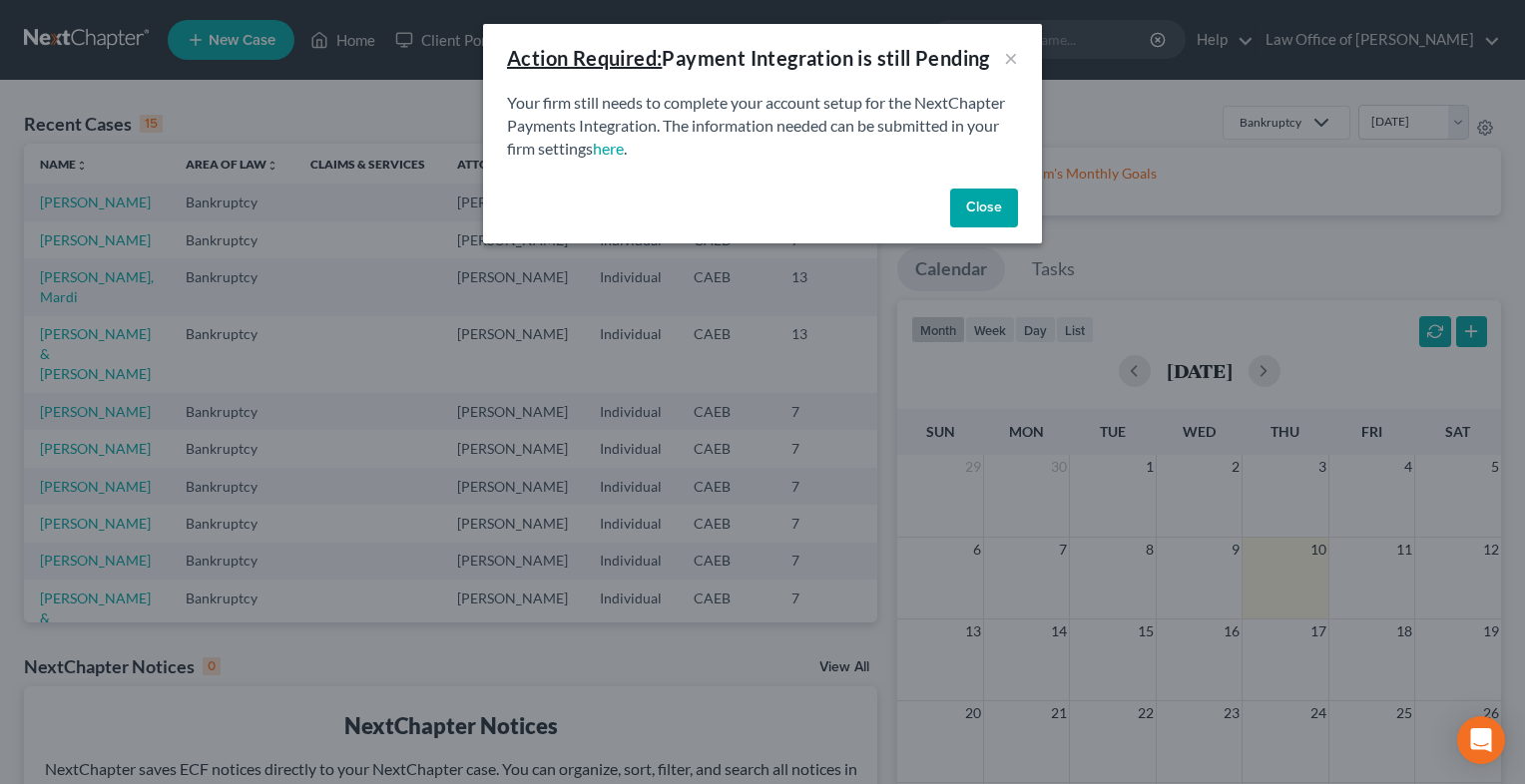 click on "Close" at bounding box center (984, 208) 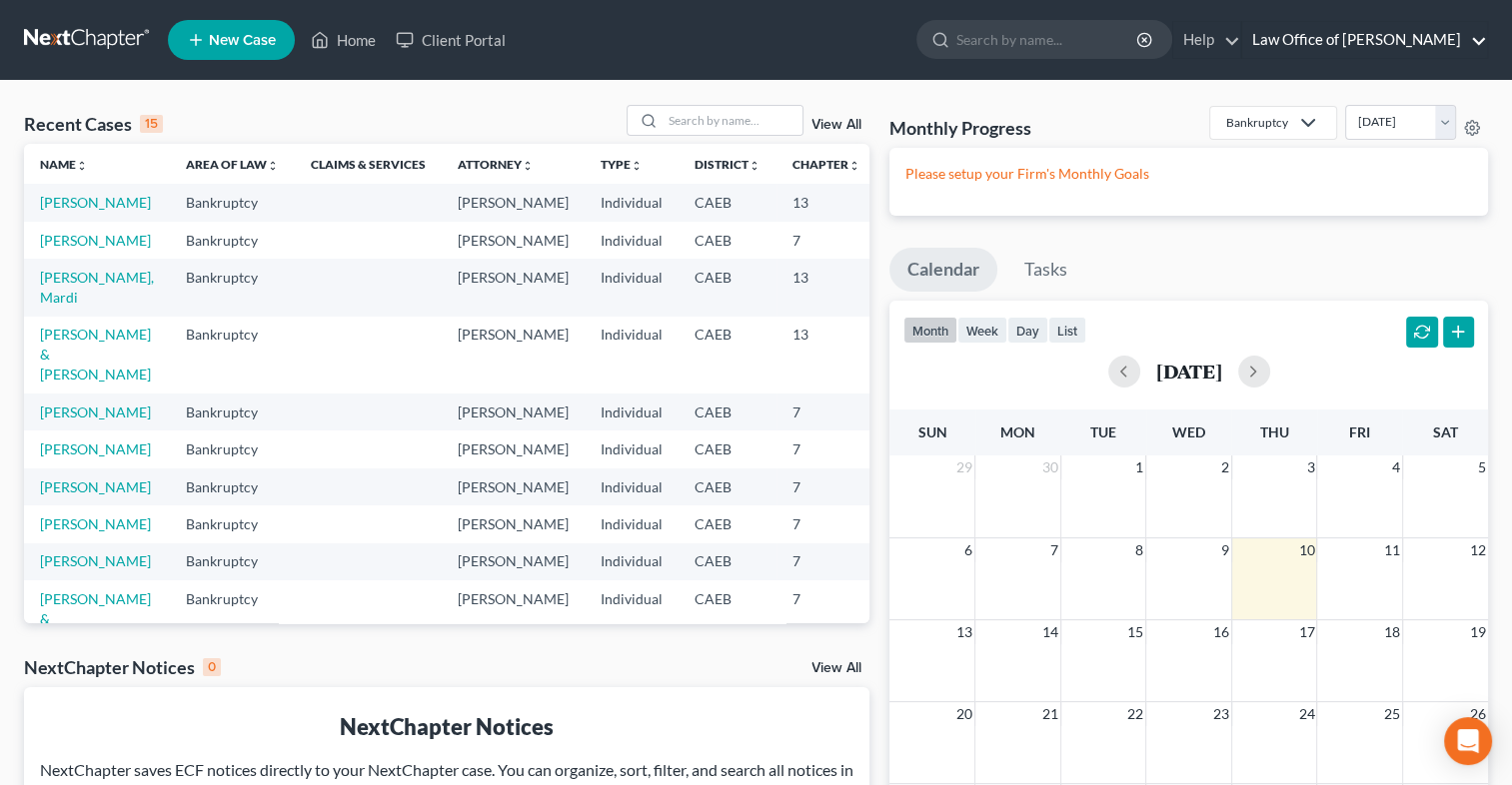 click on "Law Office of Michael D. Mahon" at bounding box center (1364, 40) 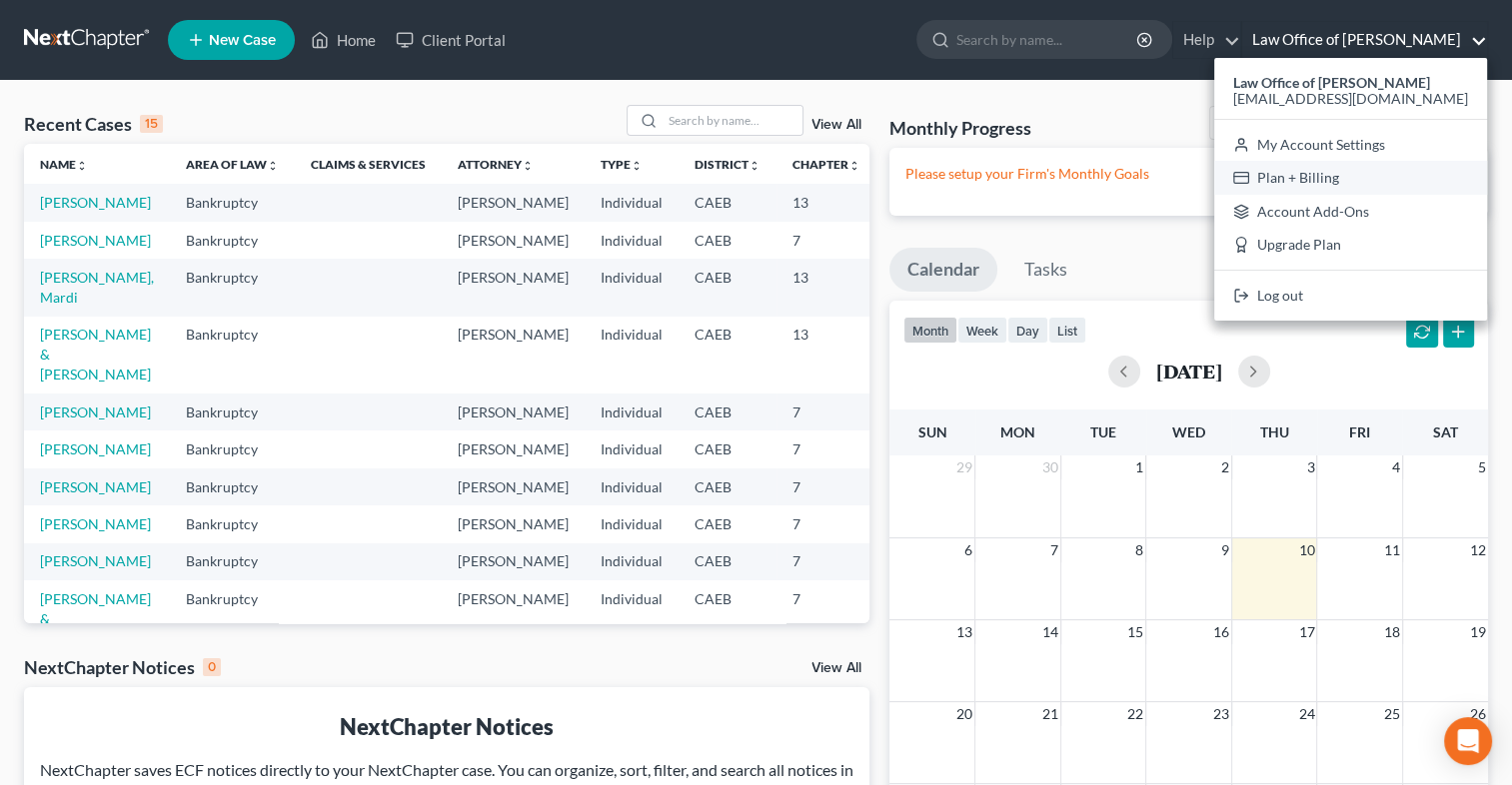 click on "Plan + Billing" at bounding box center (1350, 178) 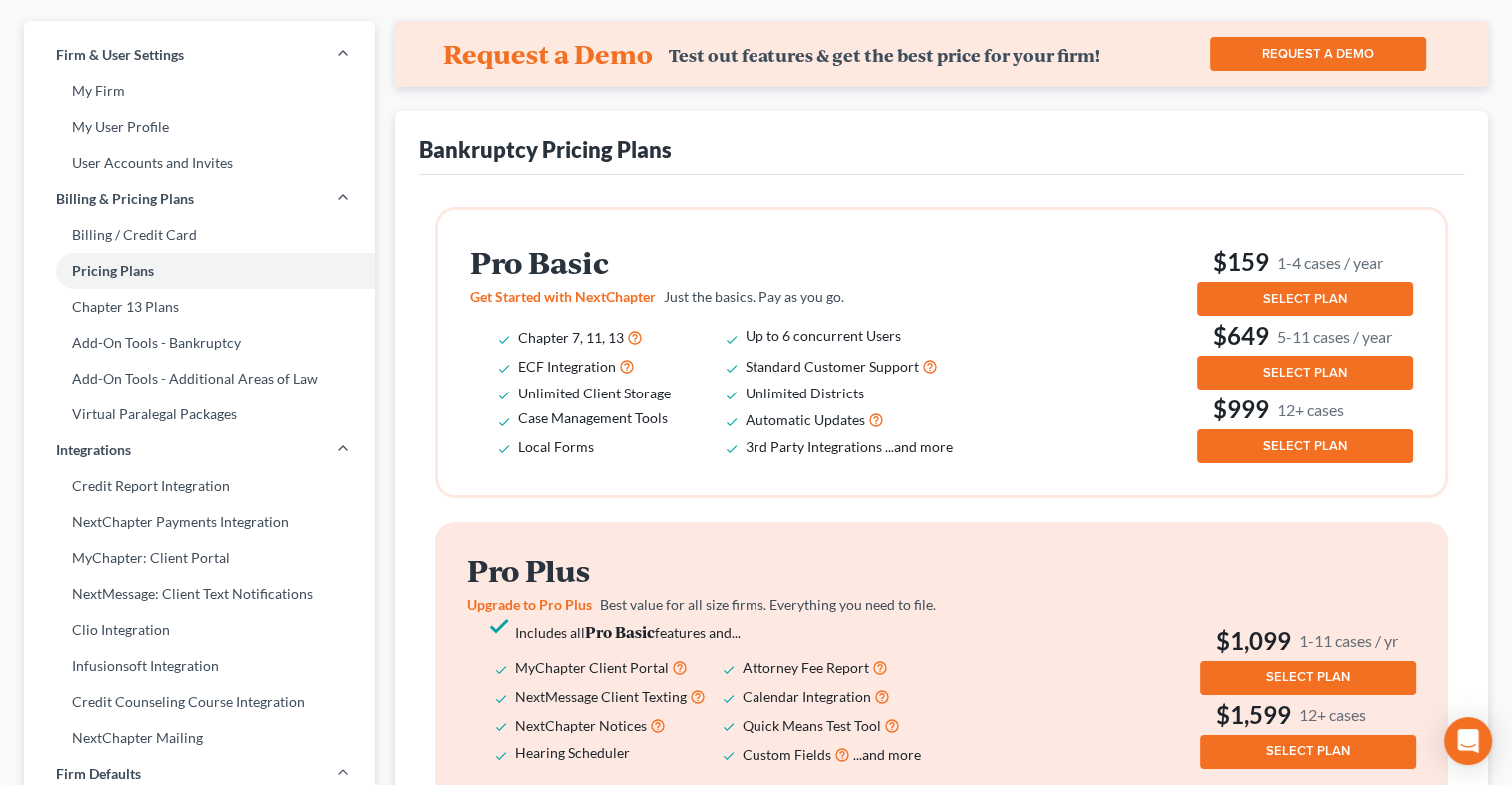 scroll, scrollTop: 86, scrollLeft: 0, axis: vertical 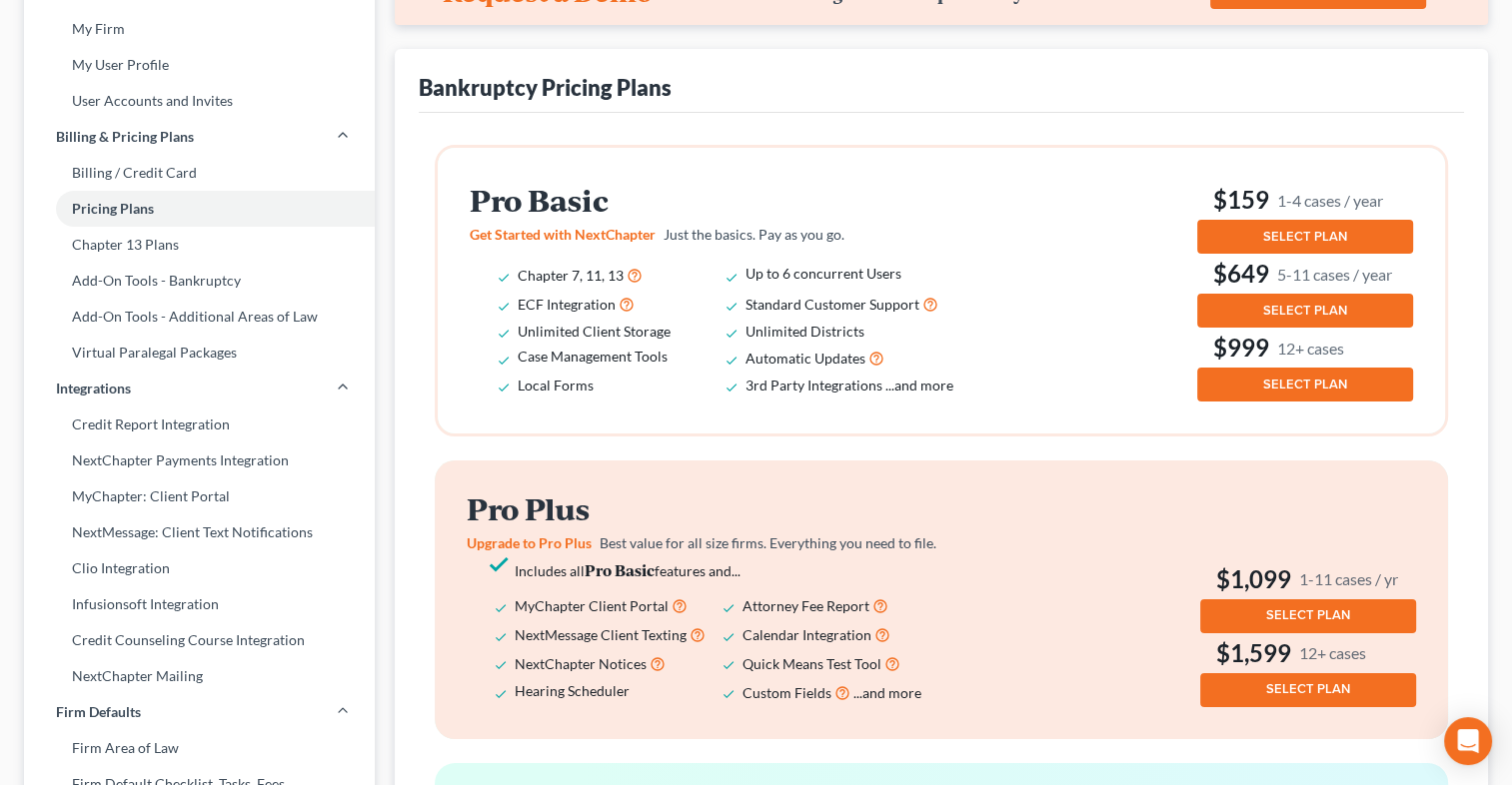 click on "SELECT PLAN" at bounding box center (1305, 237) 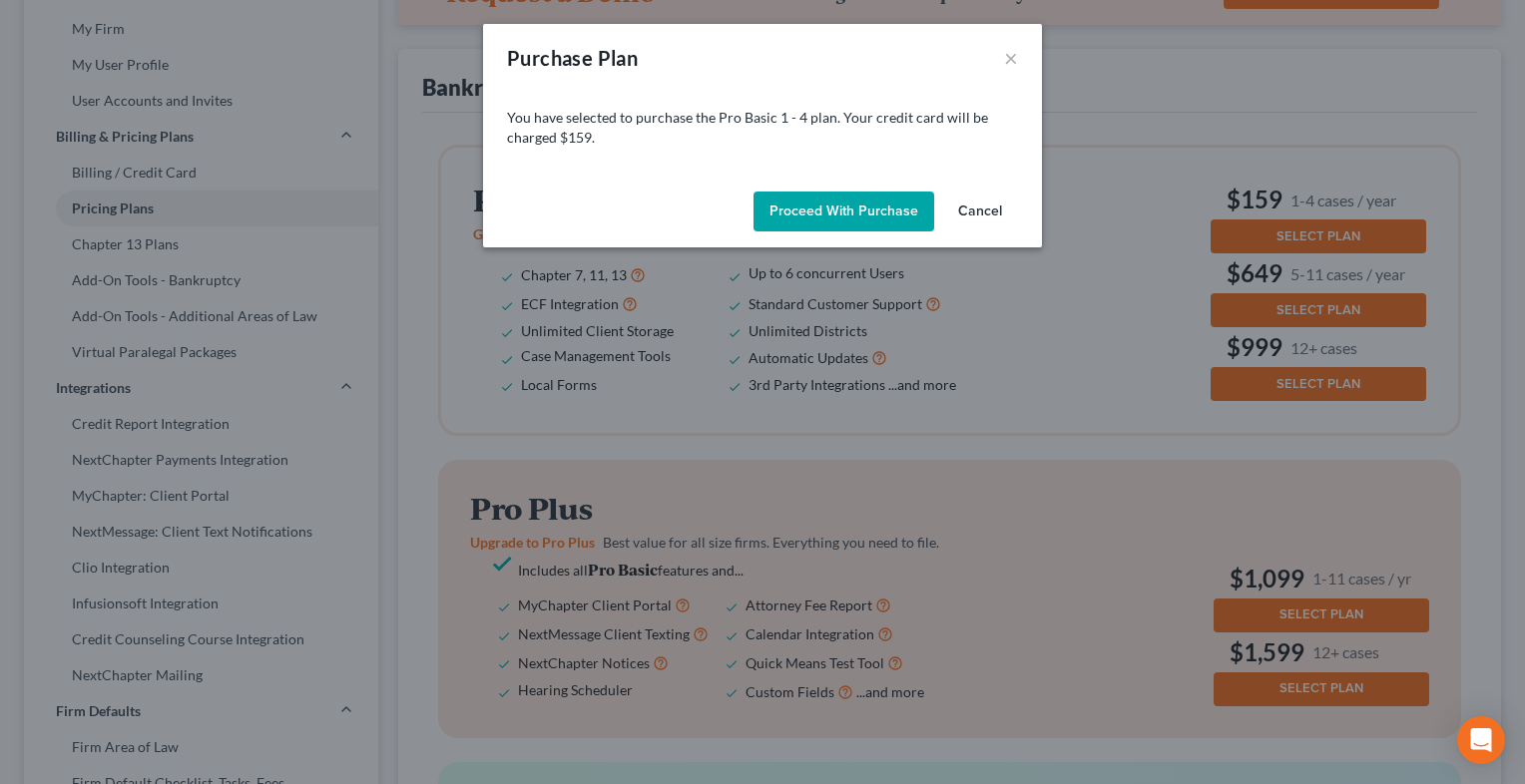 click on "Proceed with Purchase" at bounding box center [843, 211] 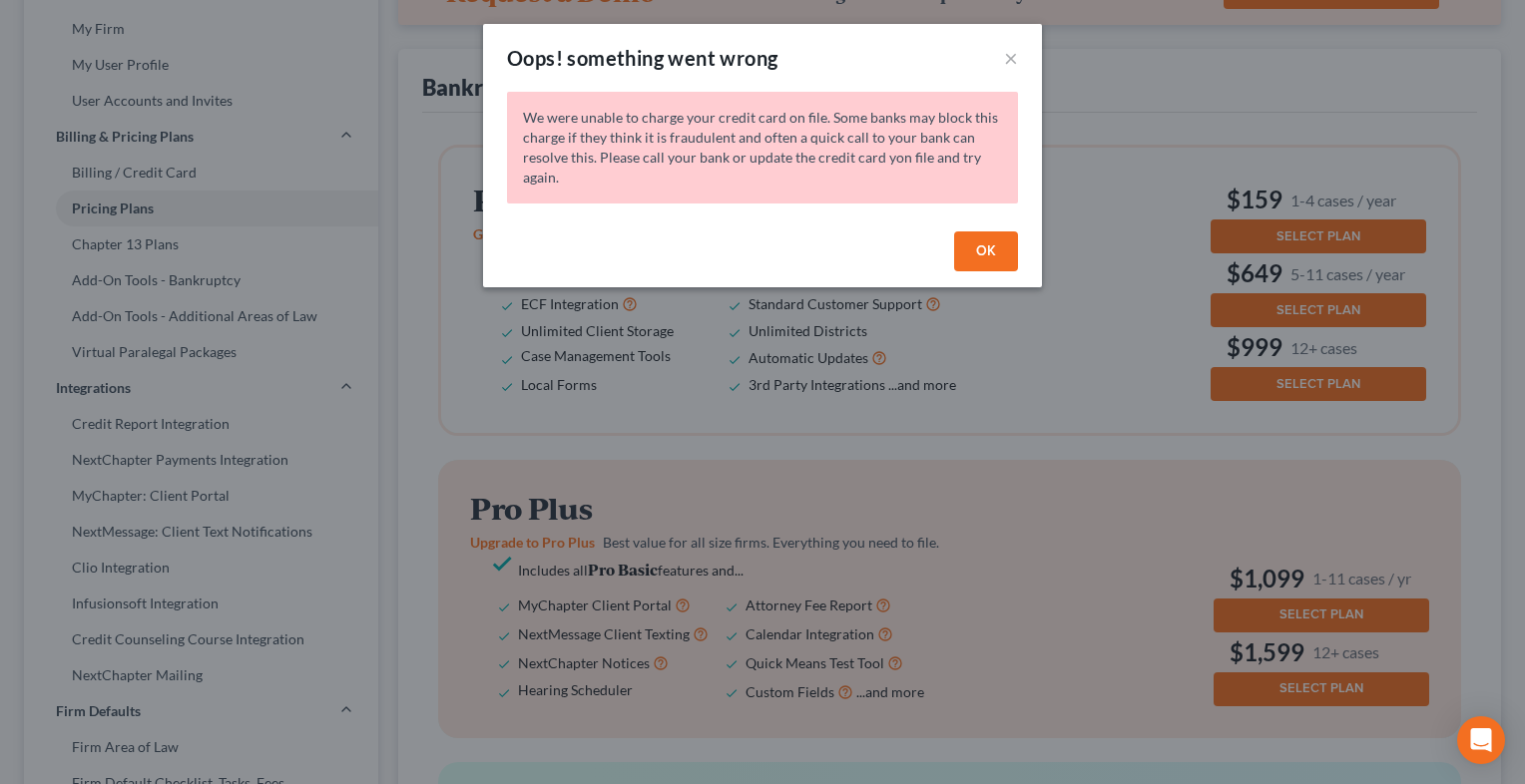 click on "OK" at bounding box center [986, 251] 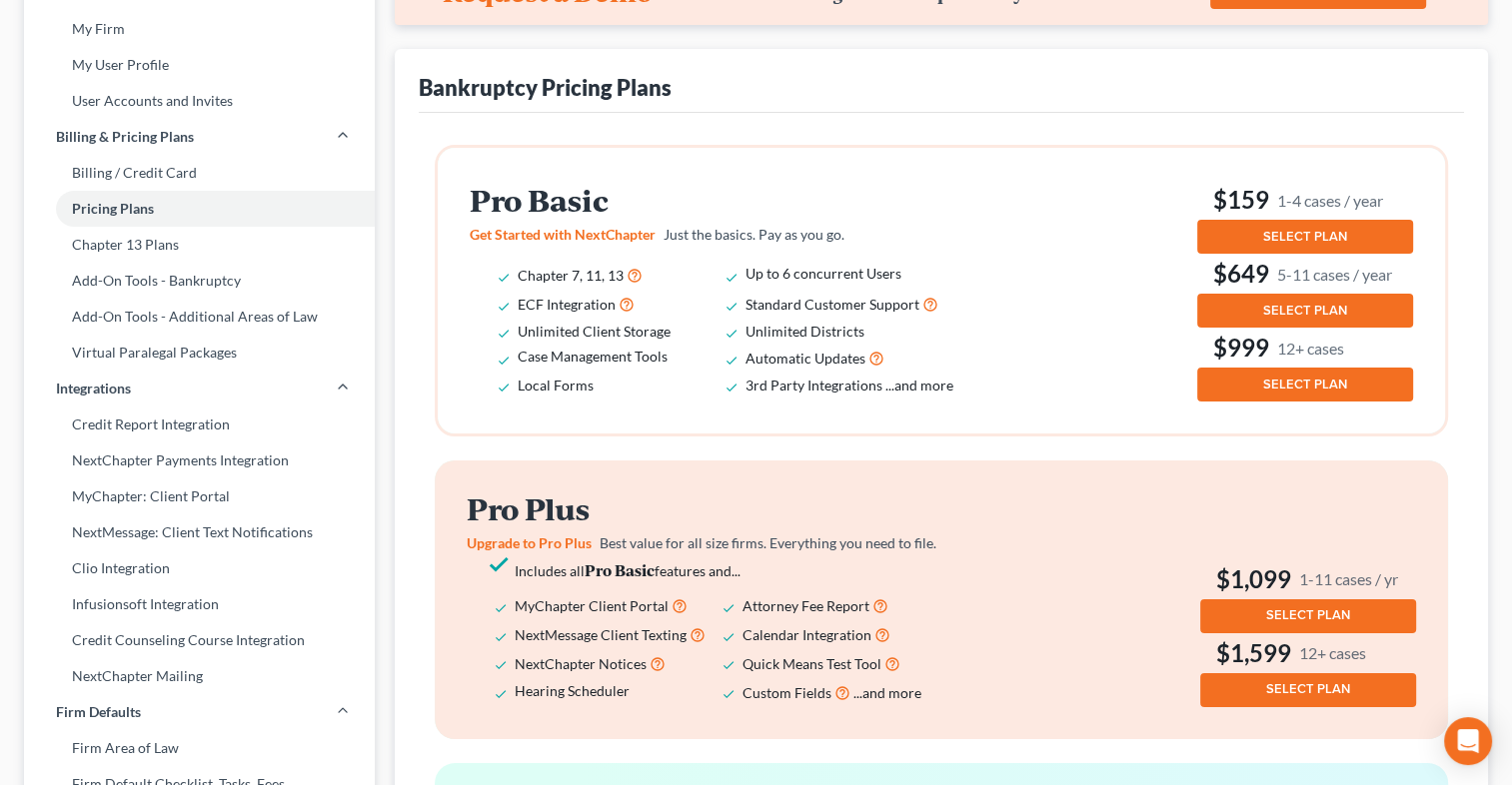 scroll, scrollTop: 0, scrollLeft: 0, axis: both 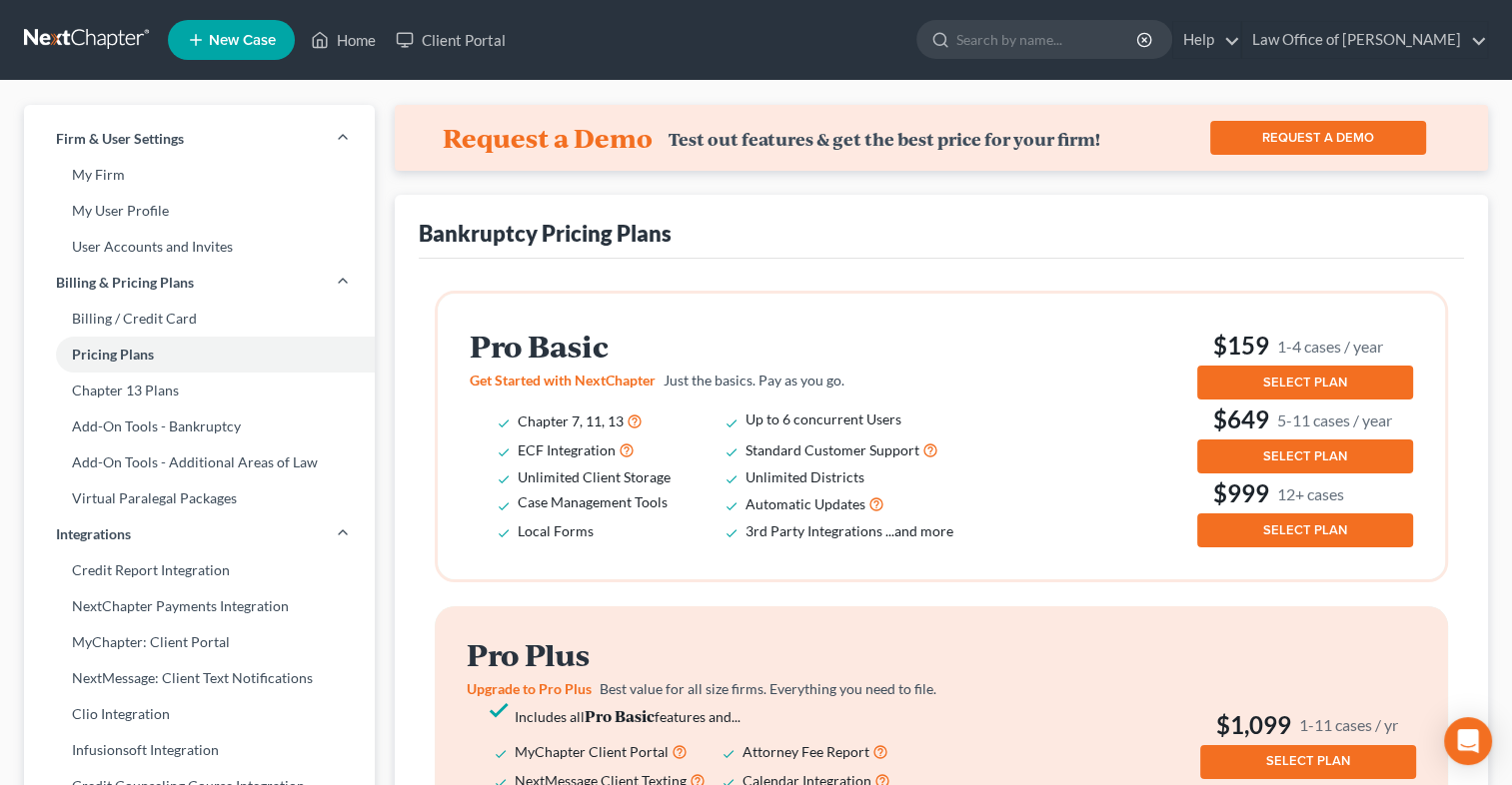 click on "New Case Home Client Portal         - No Result - See all results Or Press Enter... Help Help Center Webinars Training Videos What's new Law Office of Michael D. Mahon Law Office of Michael D. Mahon michaelmahon1973@live.com My Account Settings Plan + Billing Account Add-Ons Upgrade Plan Log out" at bounding box center [827, 40] 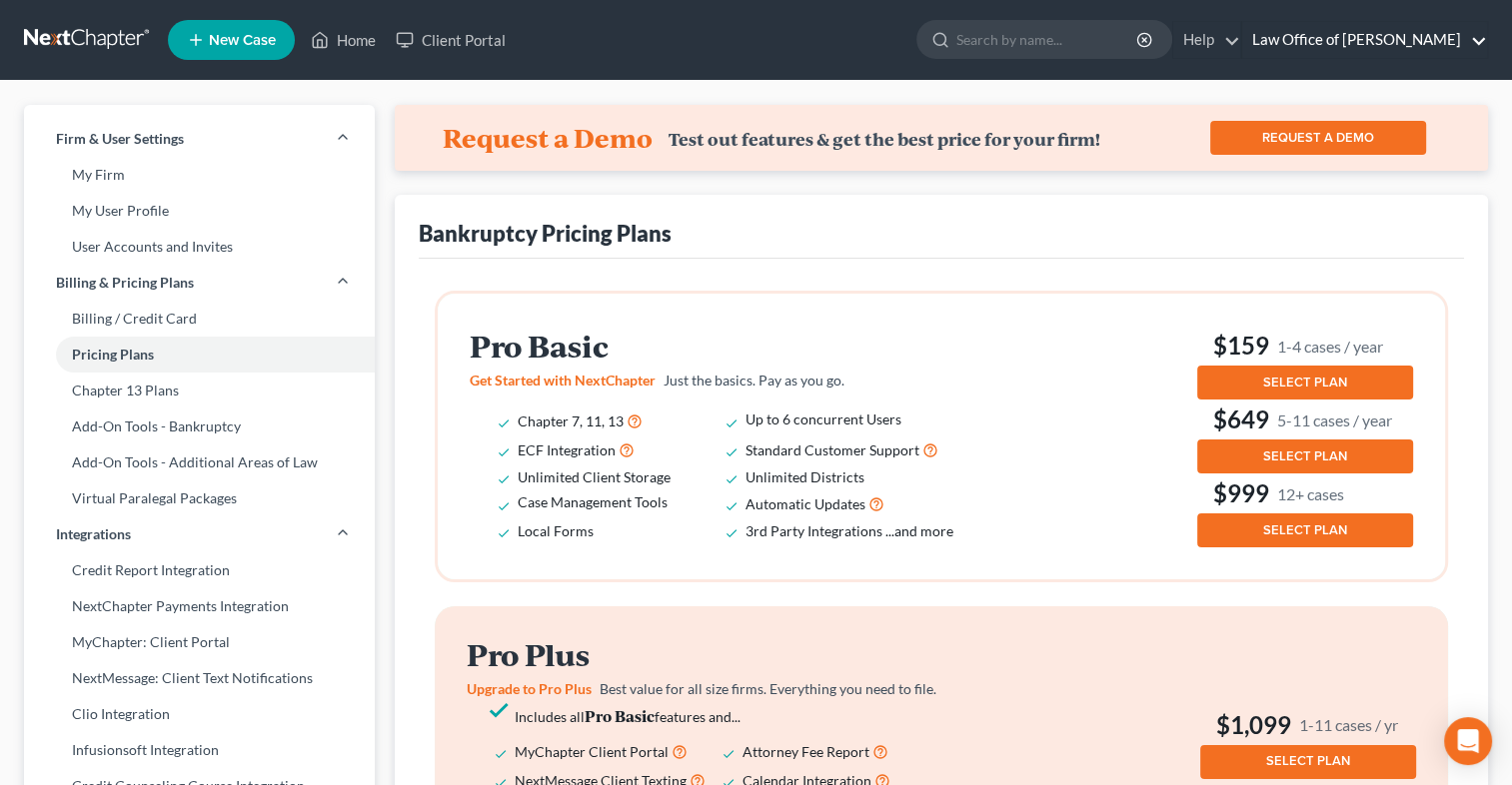click on "Law Office of Michael D. Mahon" at bounding box center [1364, 40] 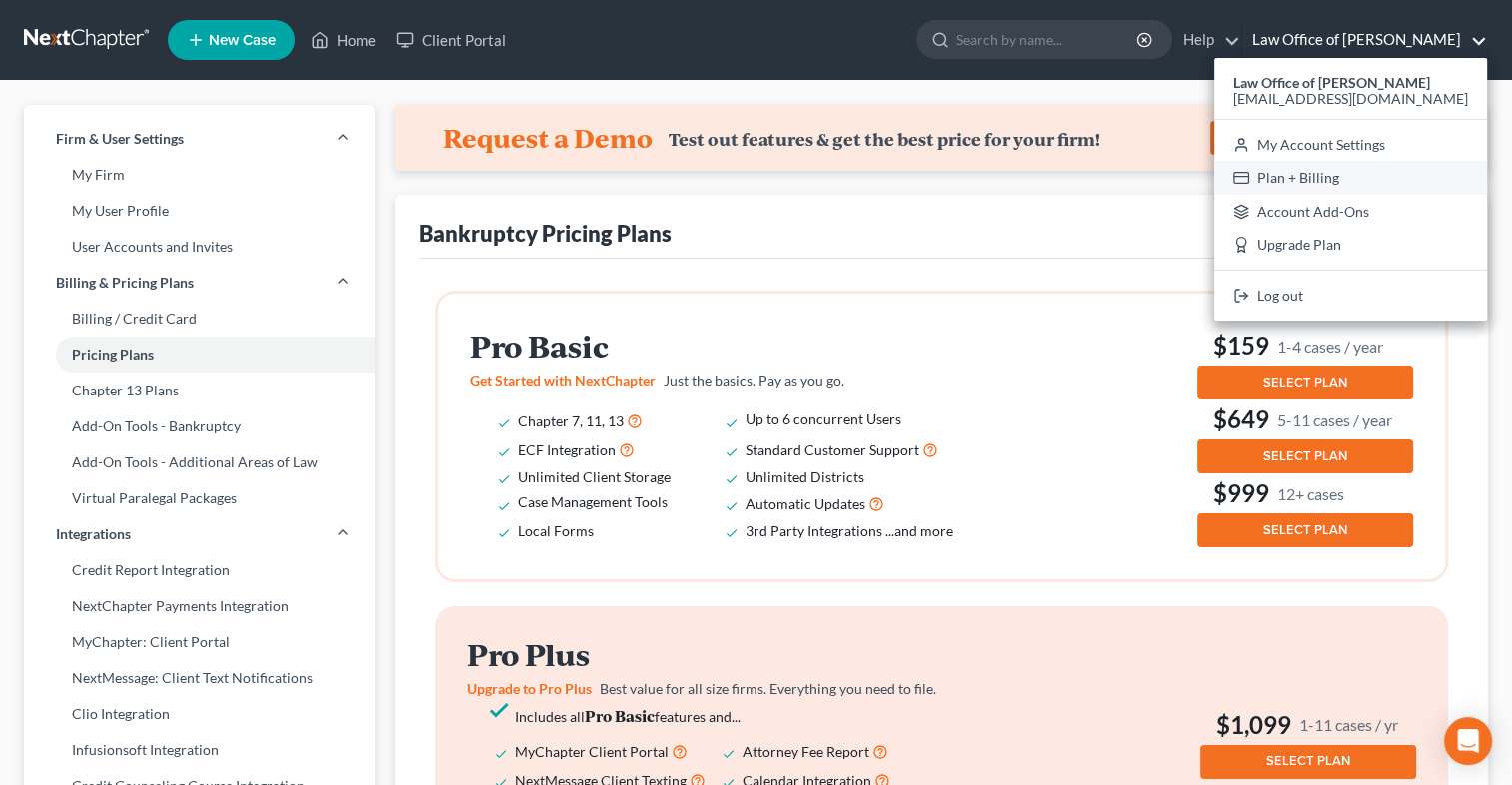 click on "Plan + Billing" at bounding box center (1350, 178) 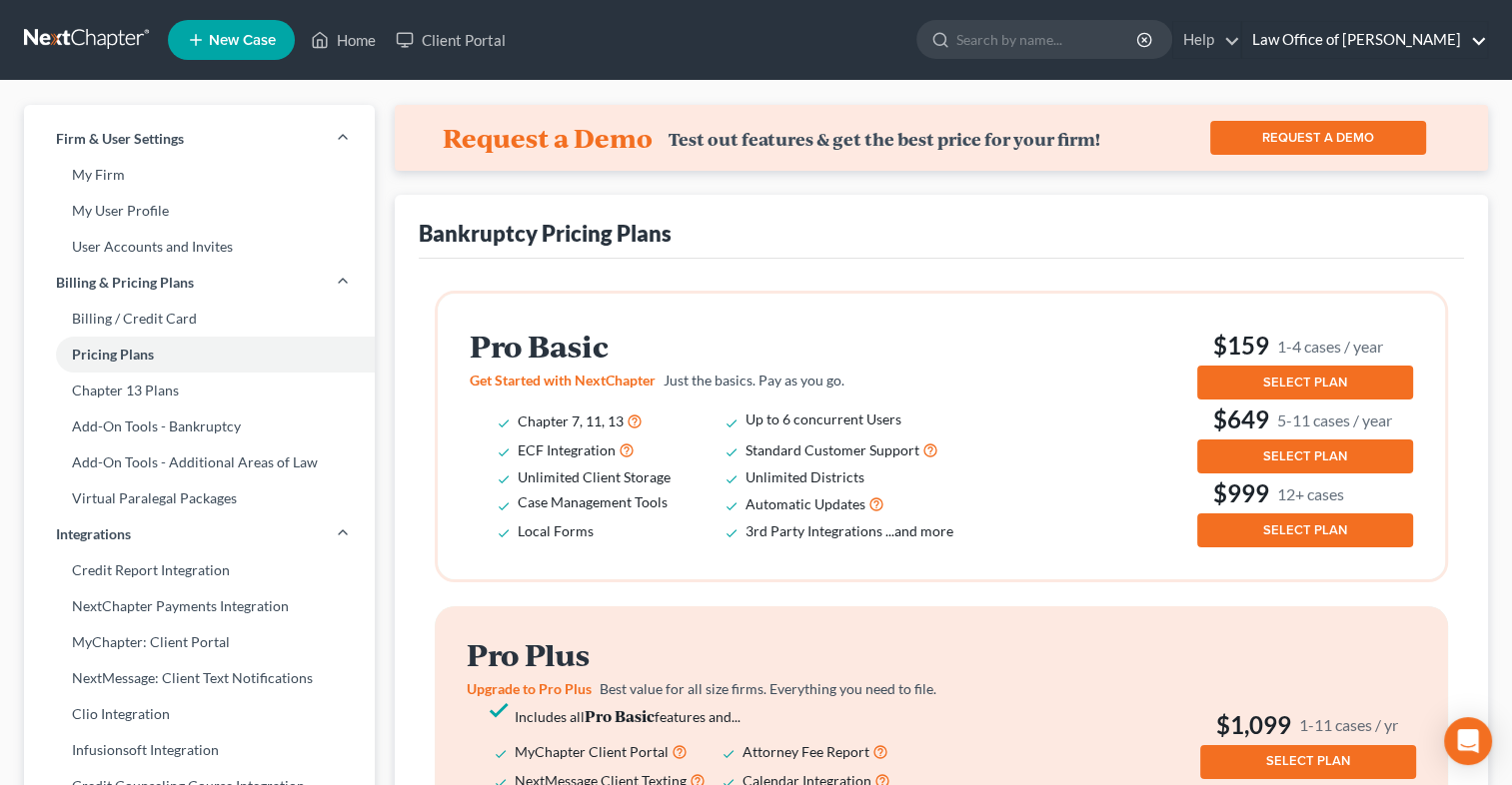 click on "Law Office of Michael D. Mahon" at bounding box center (1364, 40) 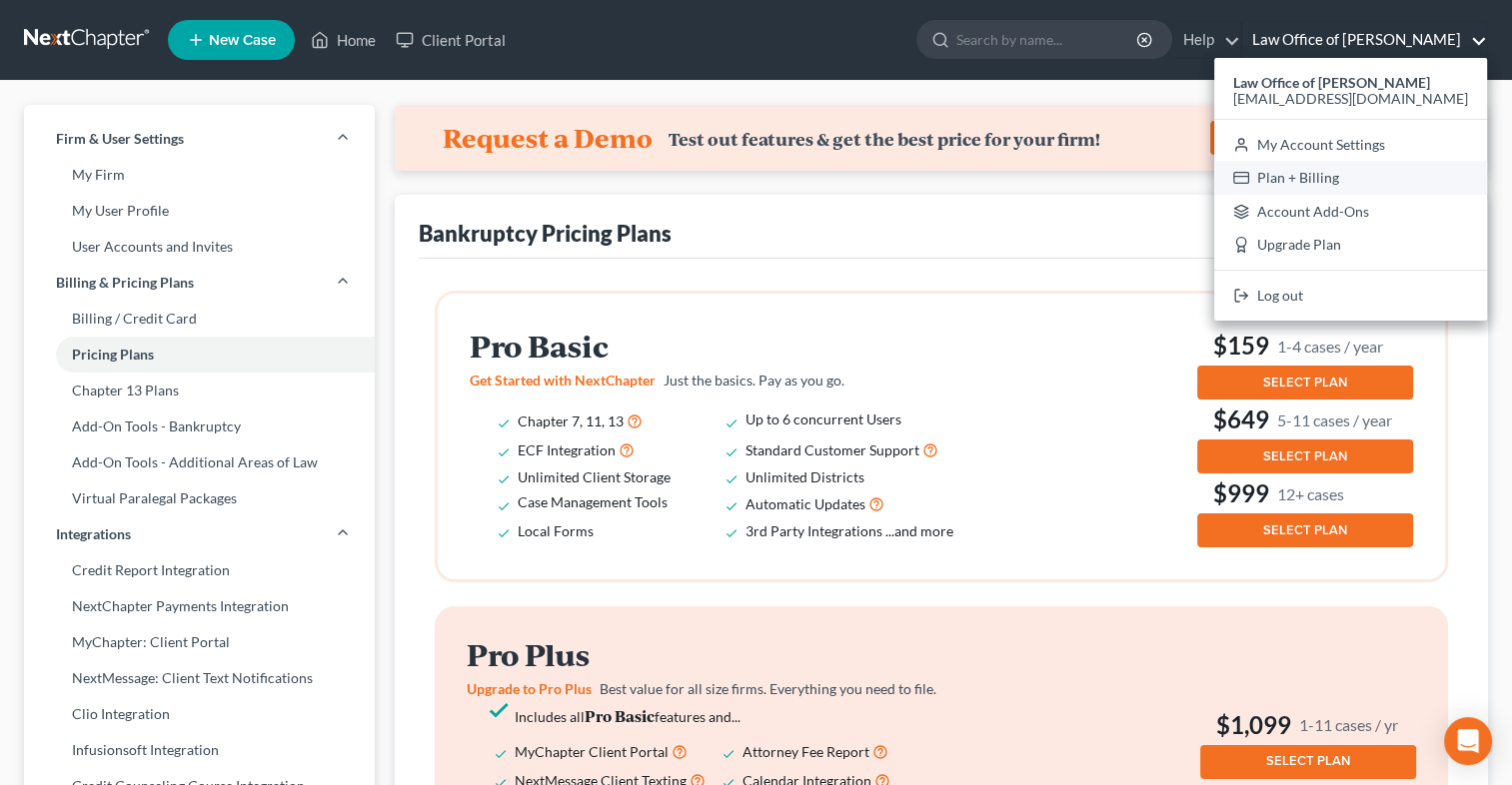 click on "Plan + Billing" at bounding box center [1350, 178] 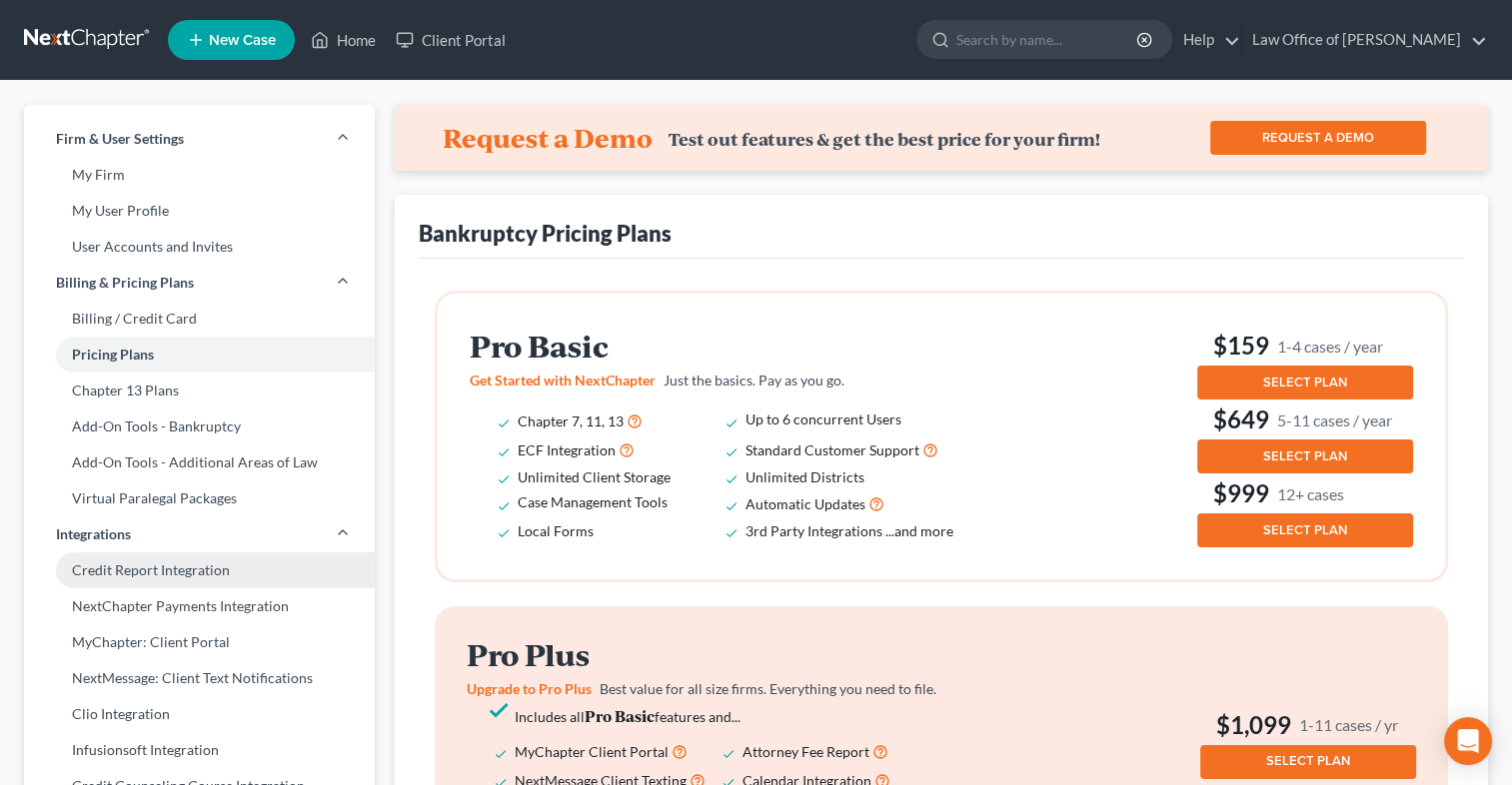 click on "Credit Report Integration" at bounding box center (199, 570) 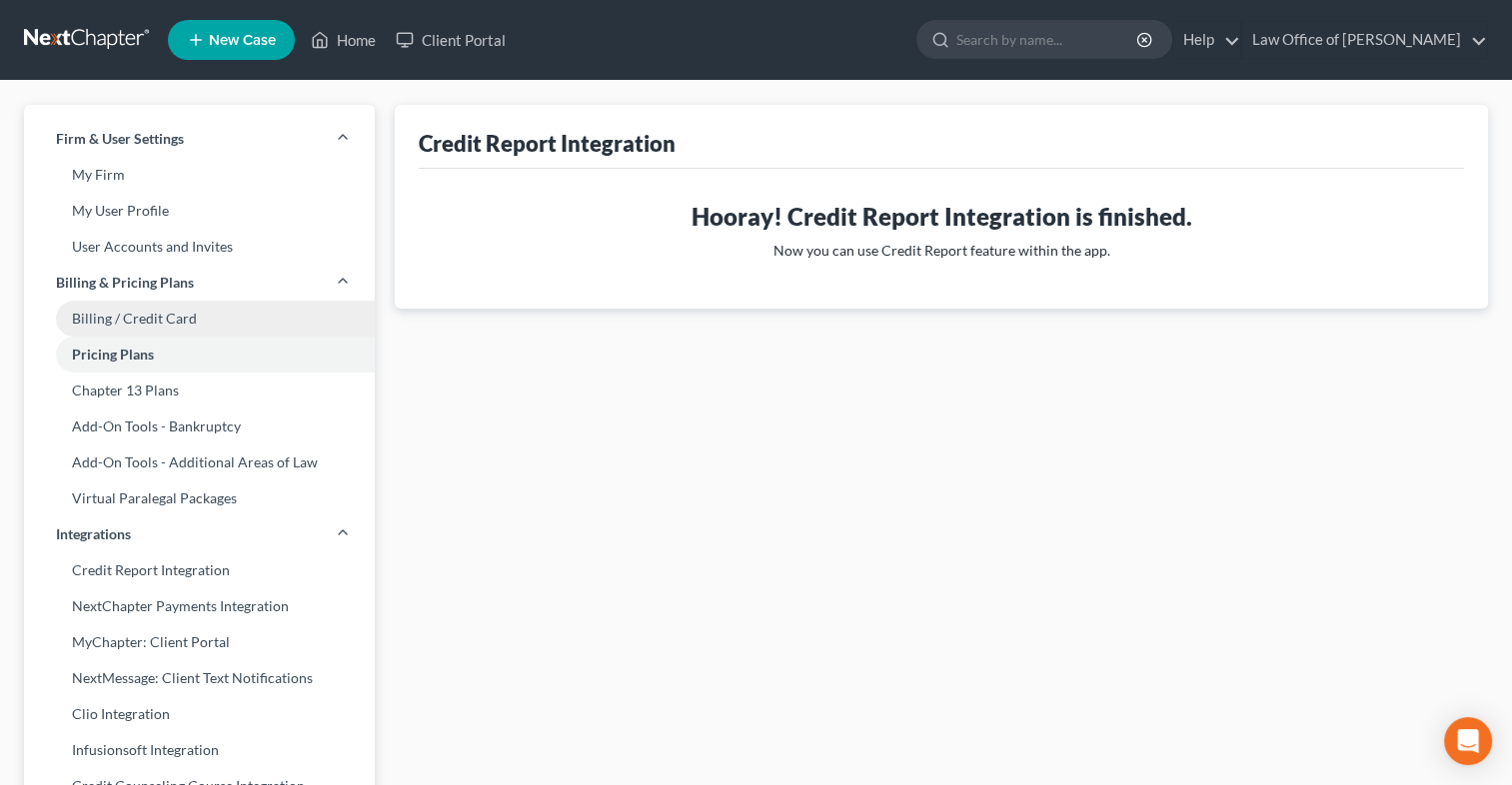 click on "Billing / Credit Card" at bounding box center (199, 319) 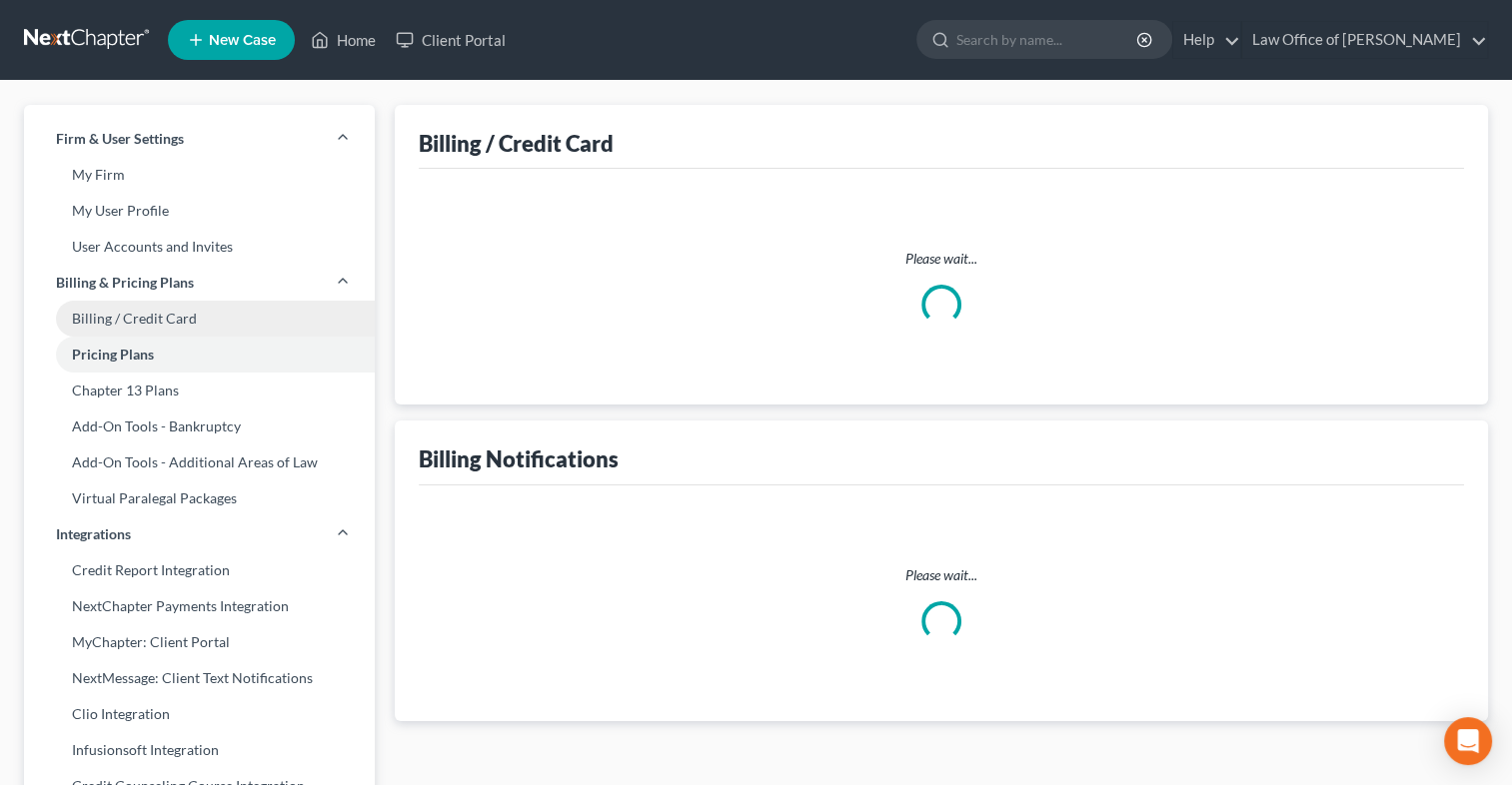 select on "4" 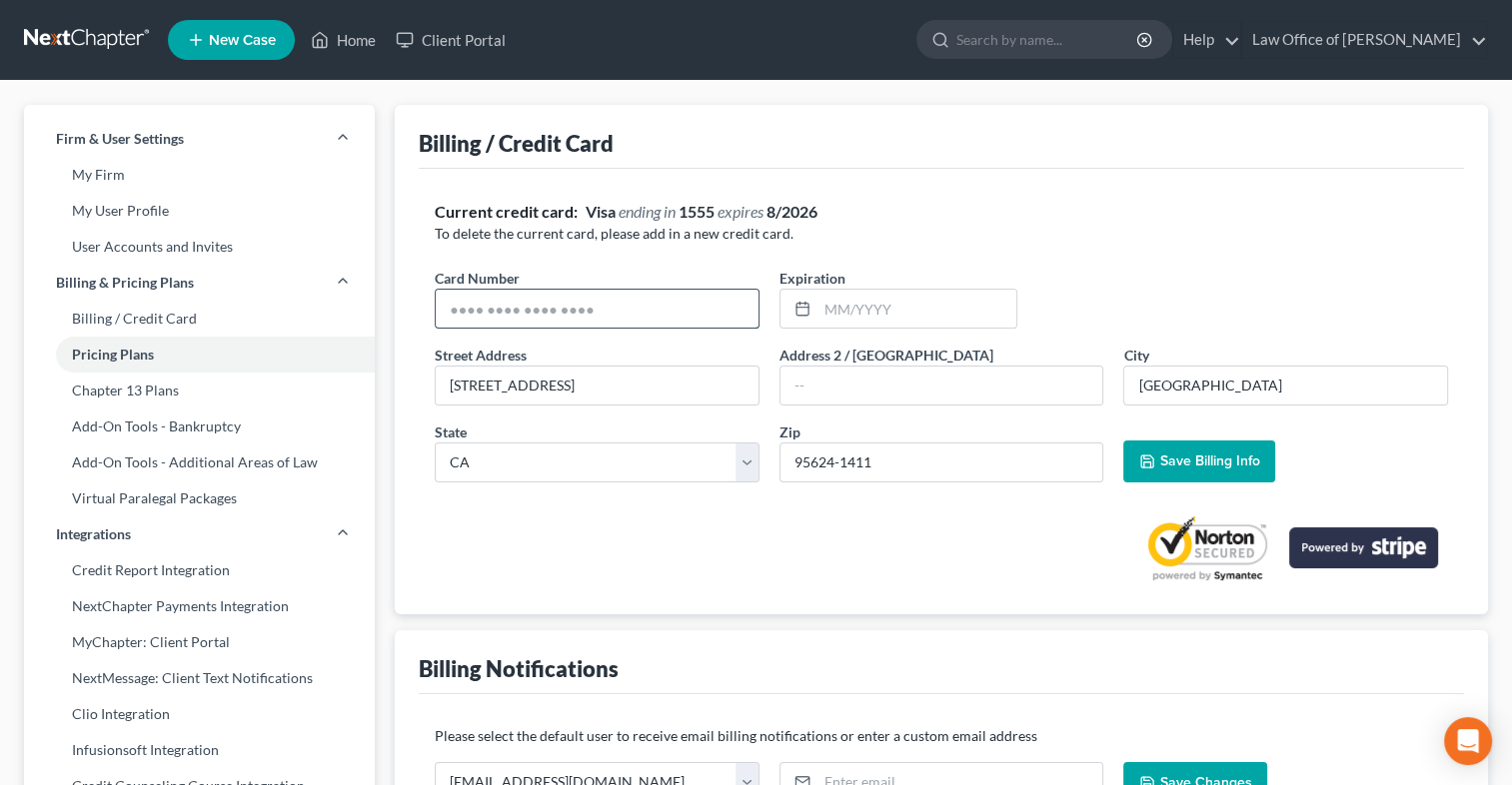 click at bounding box center [597, 309] 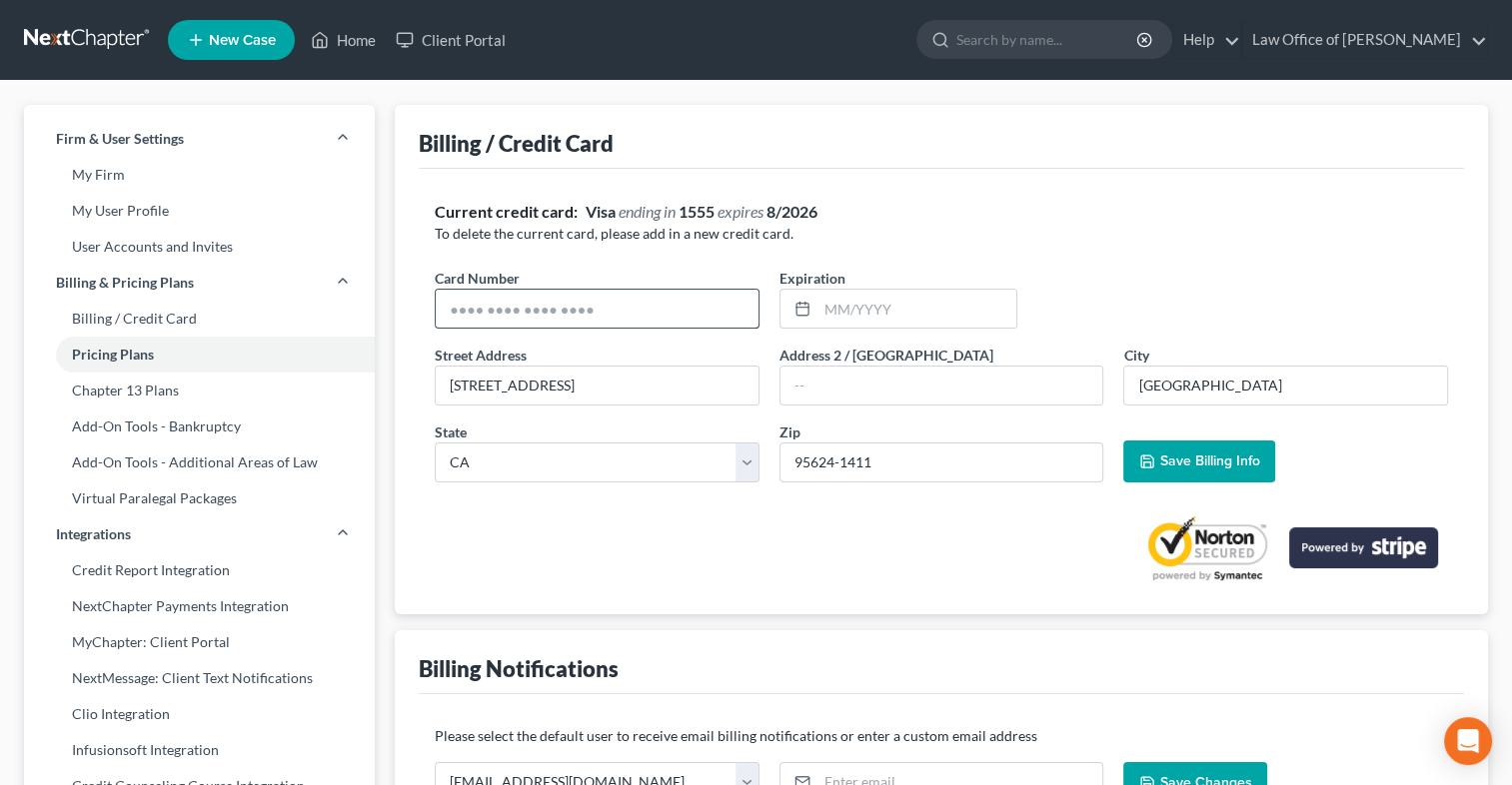 type on "4400665205724584" 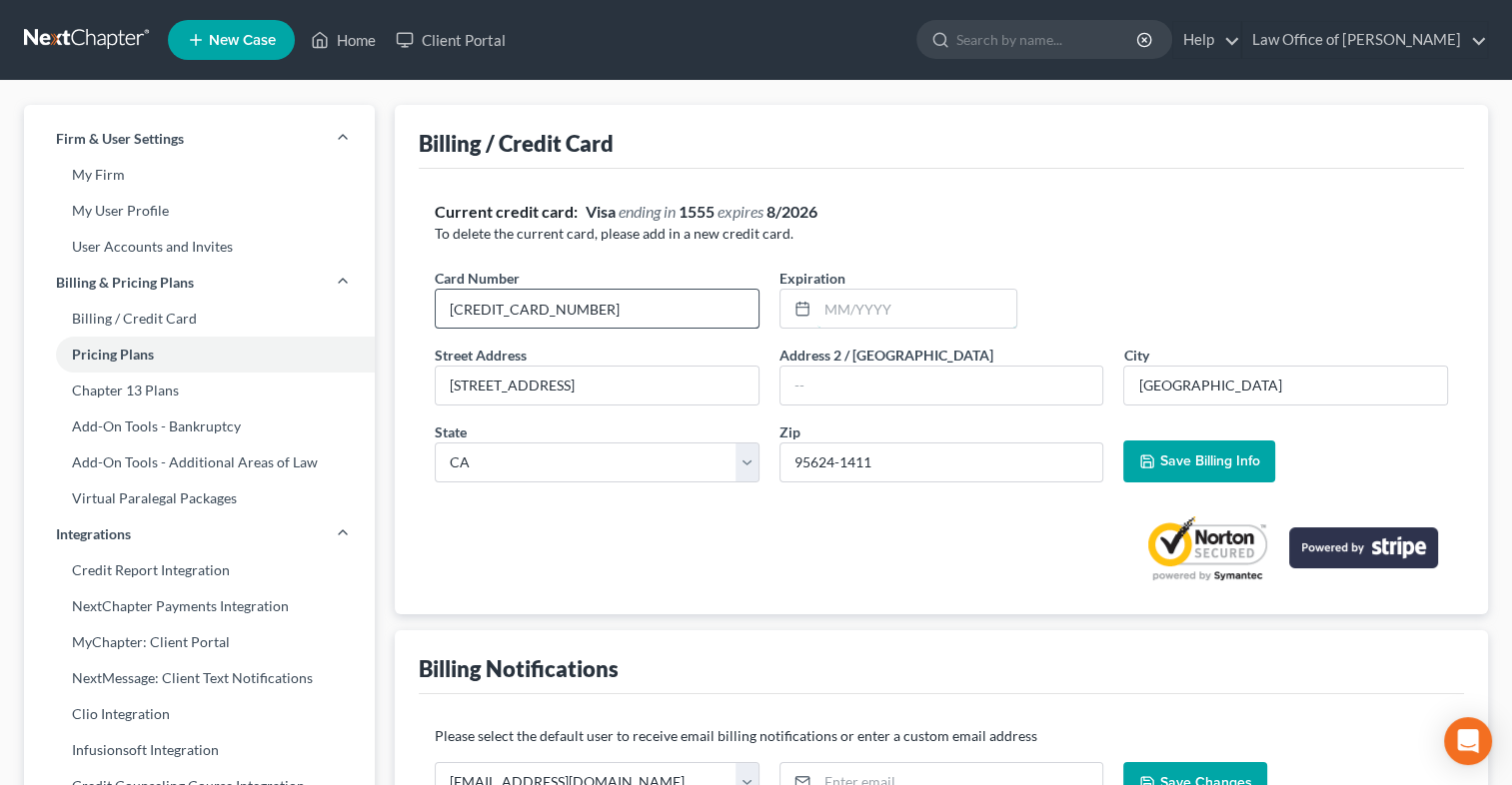 type on "08/2029" 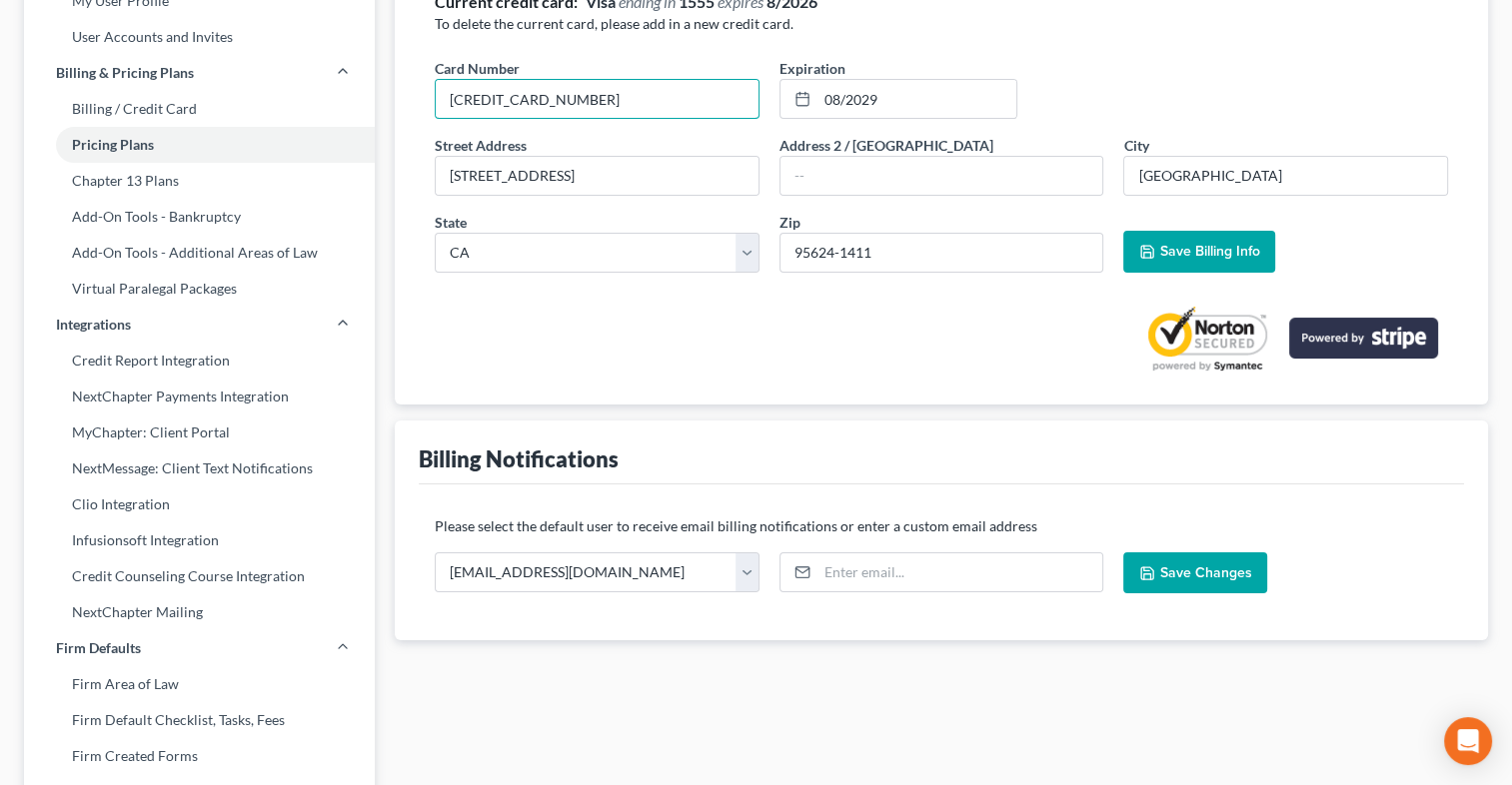 scroll, scrollTop: 214, scrollLeft: 0, axis: vertical 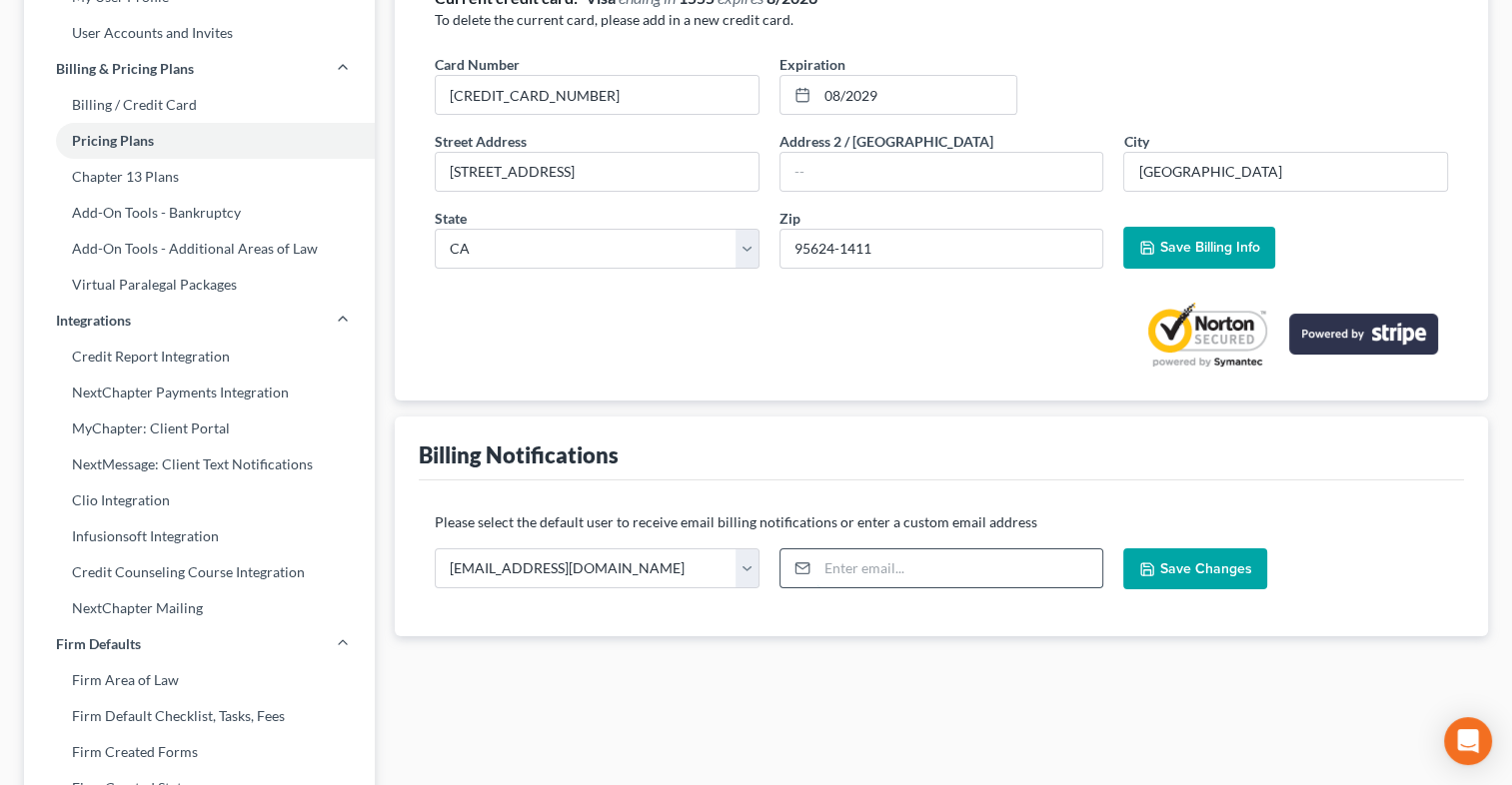 click at bounding box center [960, 568] 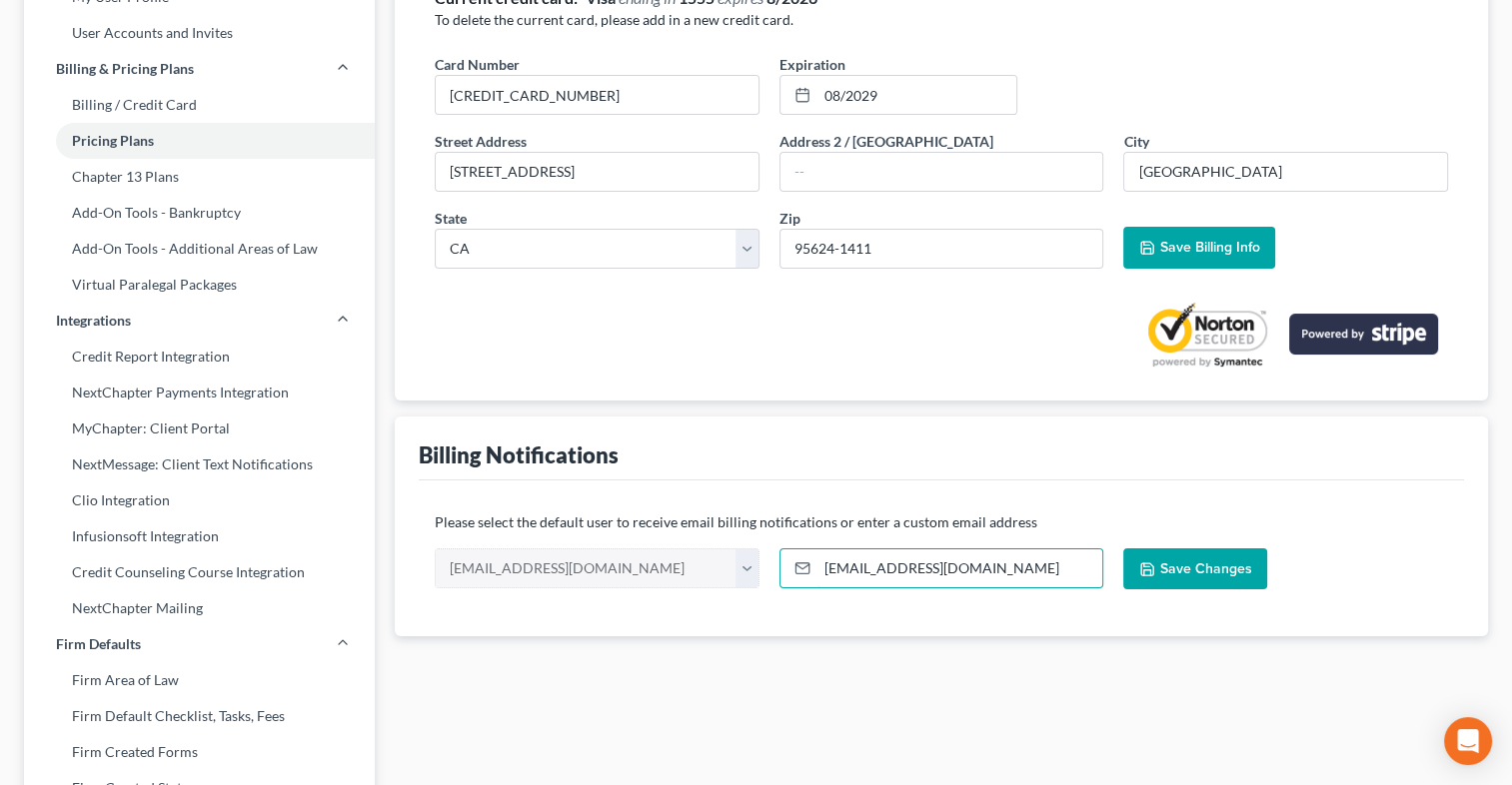 type on "michael_mahon@yahoo.com" 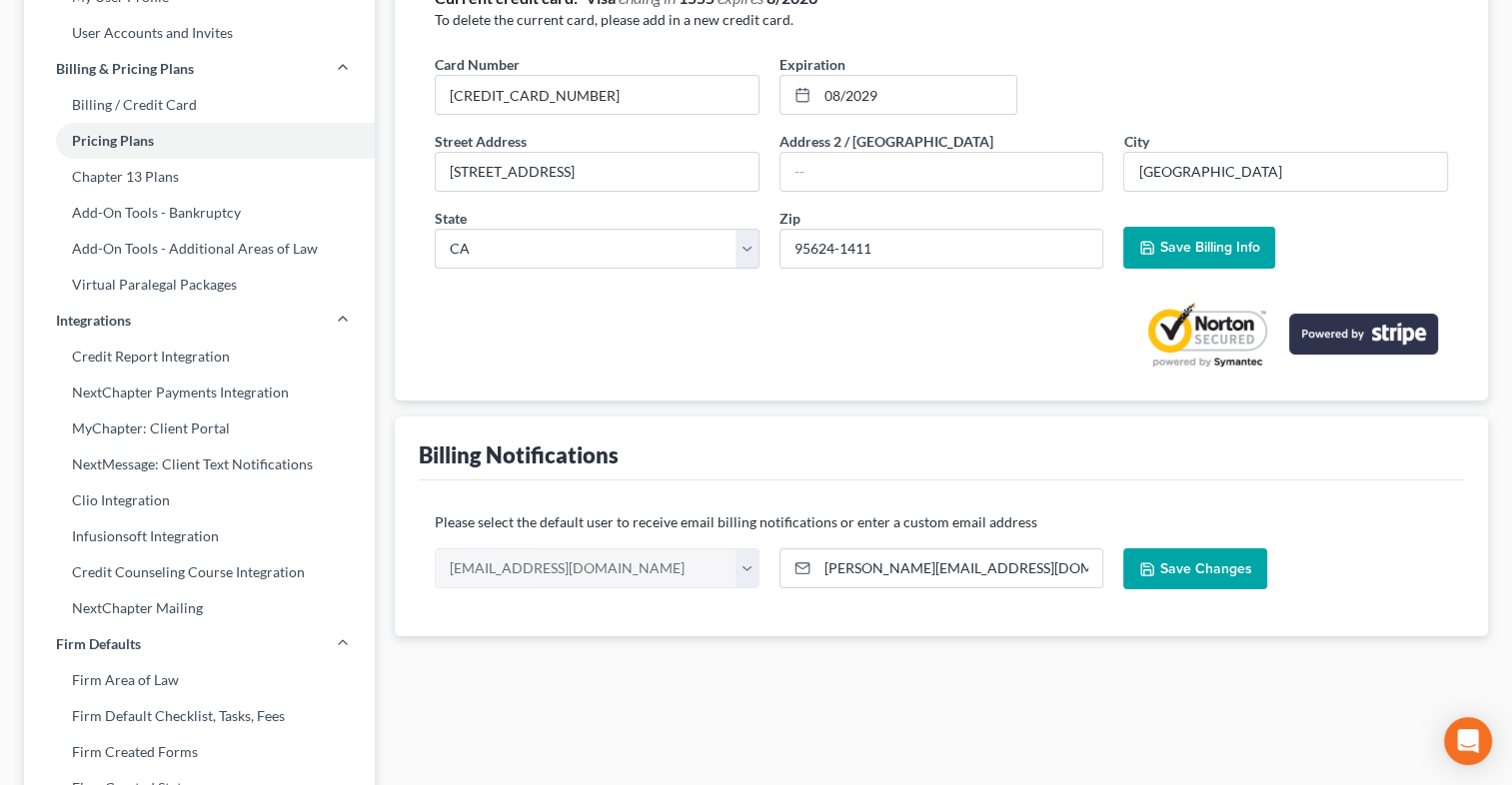 click on "Save Changes" at bounding box center (1205, 568) 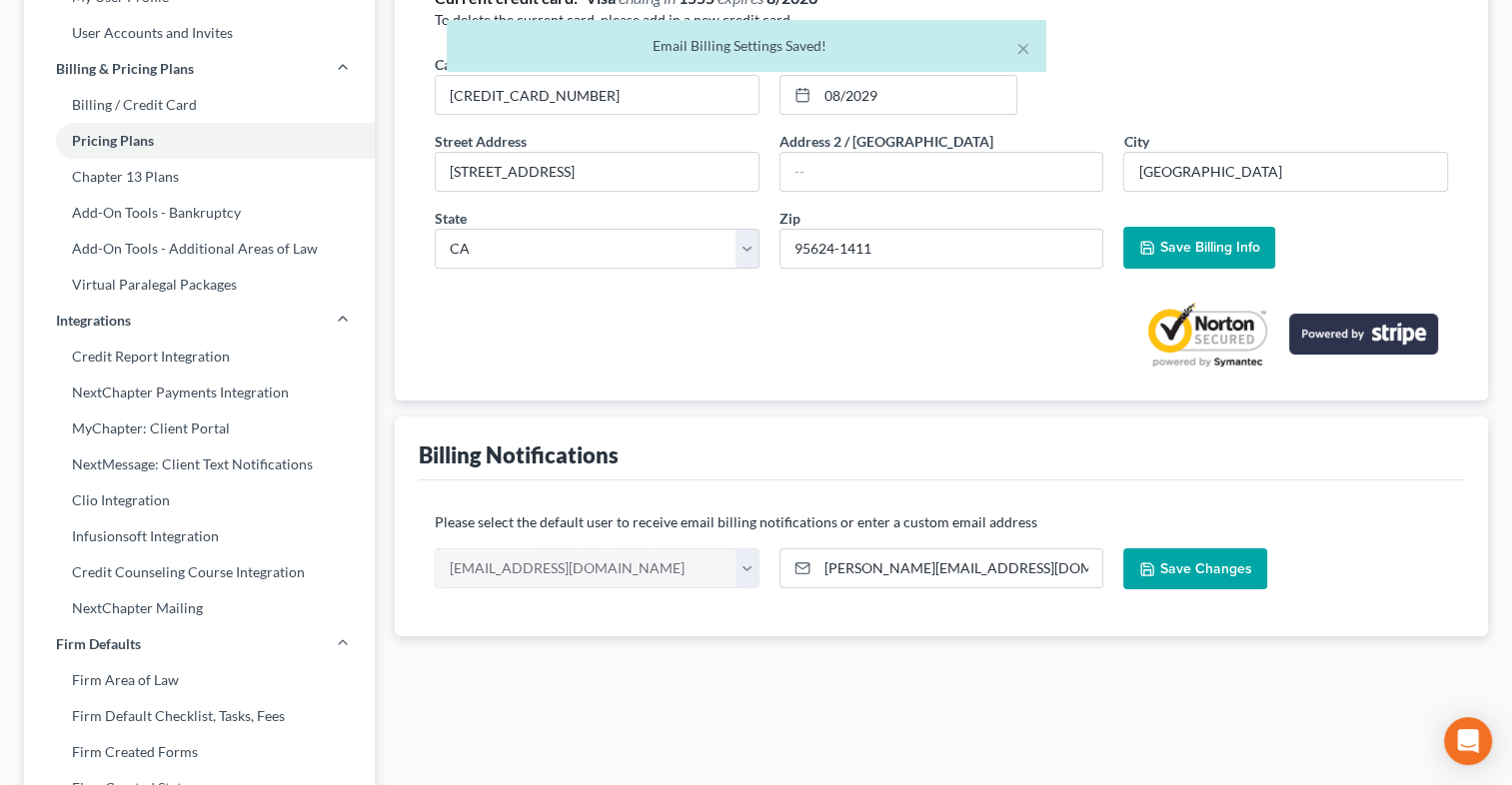 click on "Save Billing Info" at bounding box center [1209, 247] 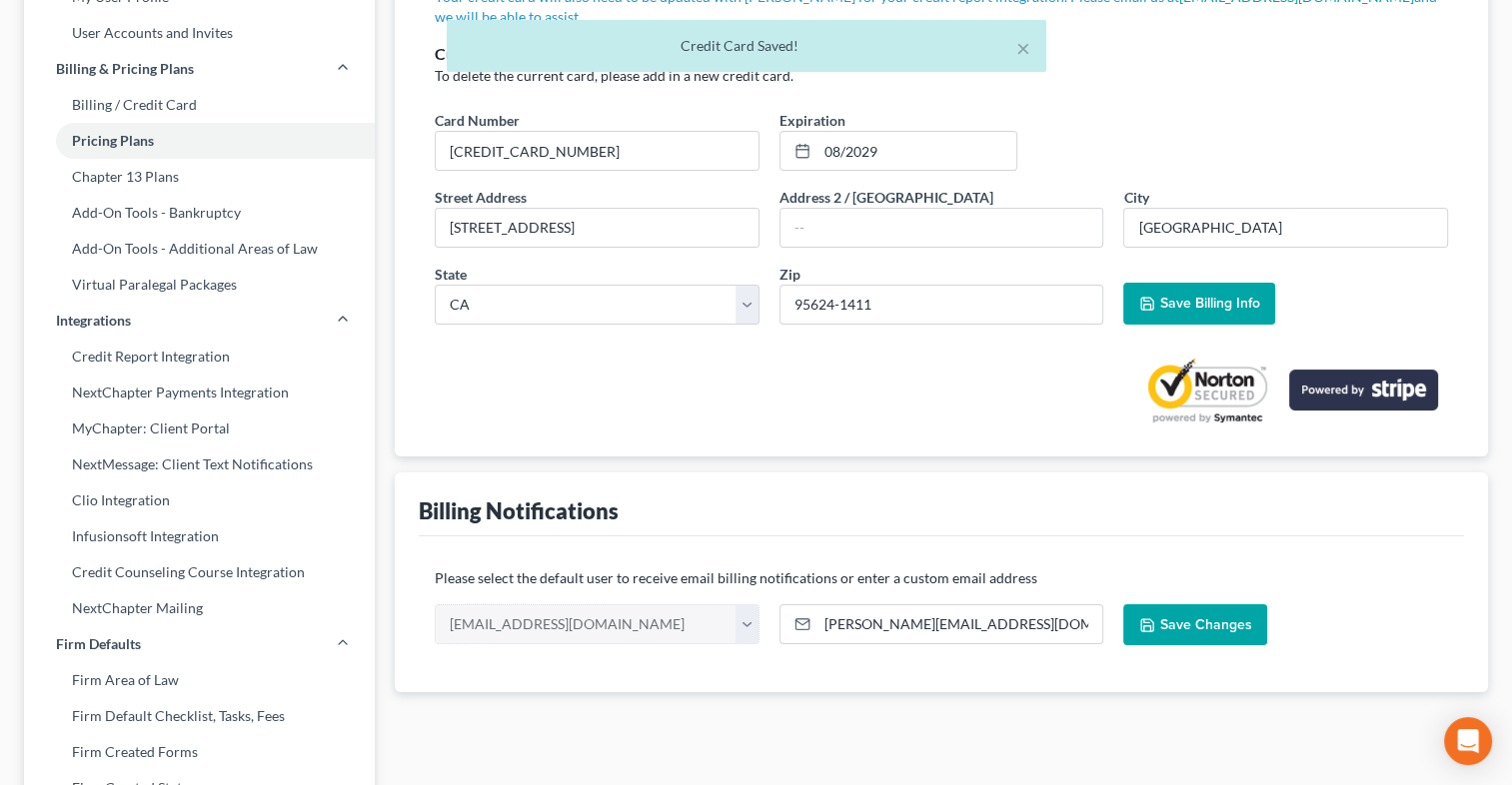 scroll, scrollTop: 0, scrollLeft: 0, axis: both 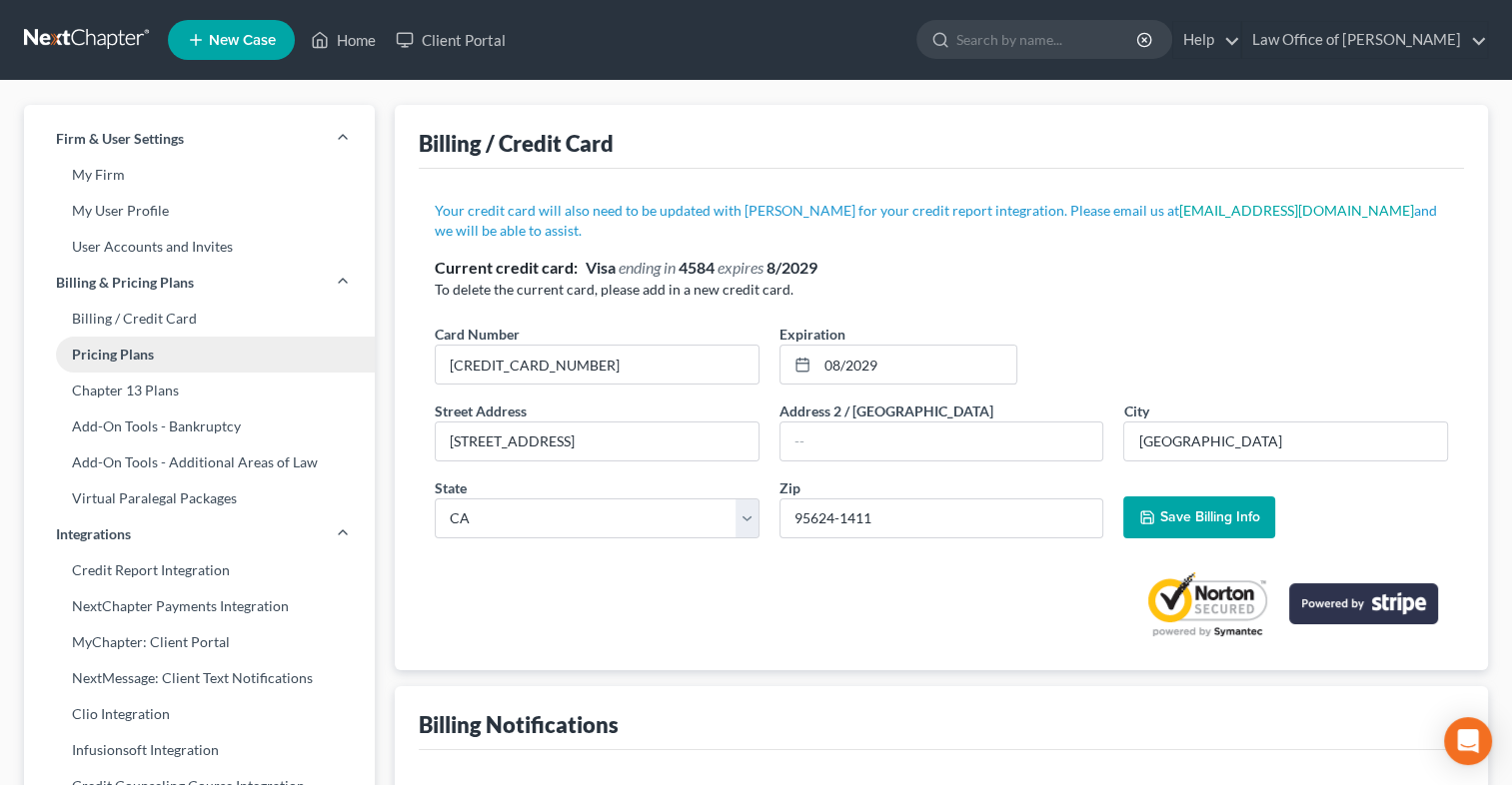click on "Pricing Plans" at bounding box center [199, 355] 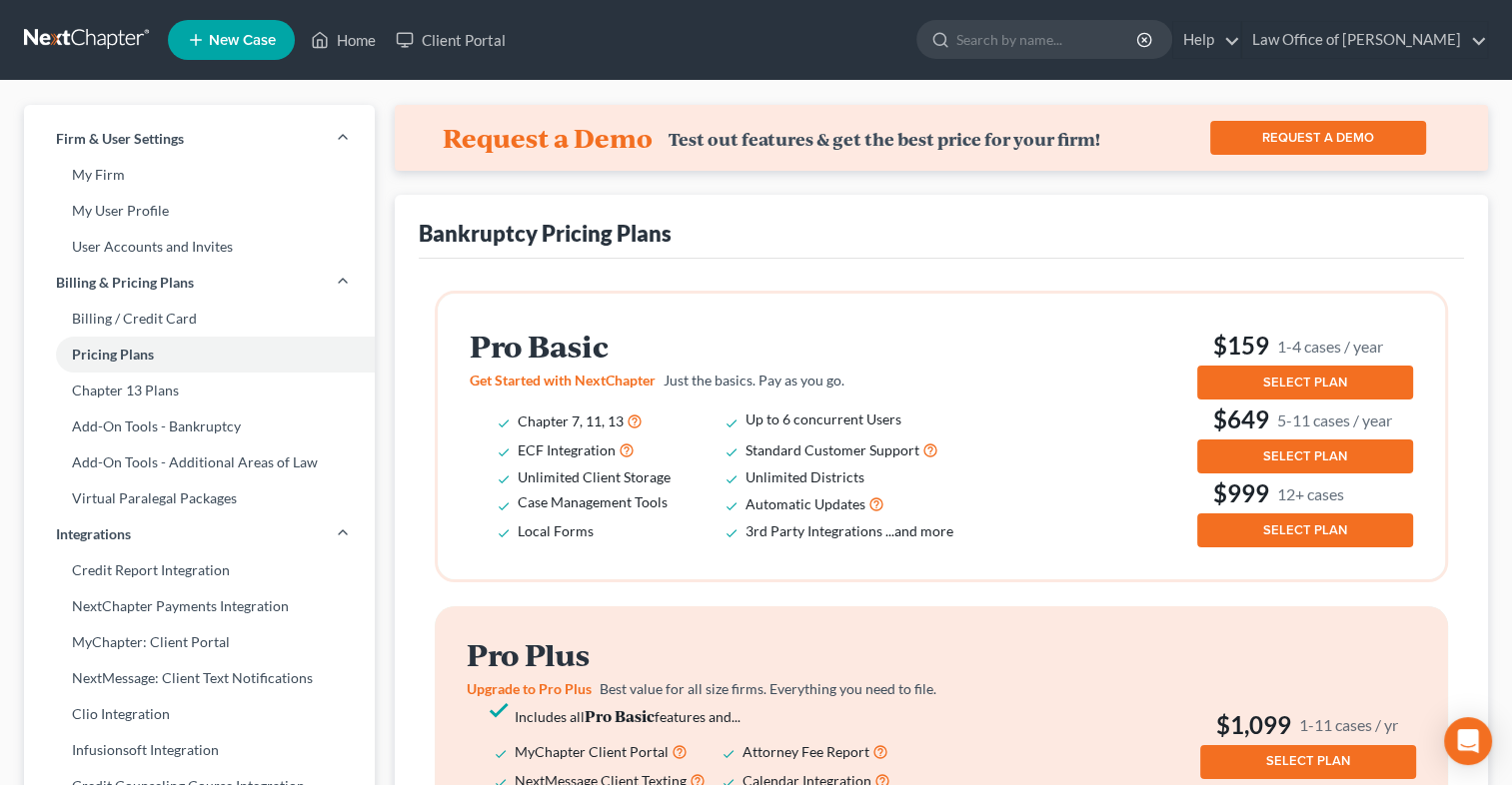 click on "SELECT PLAN" at bounding box center (1305, 383) 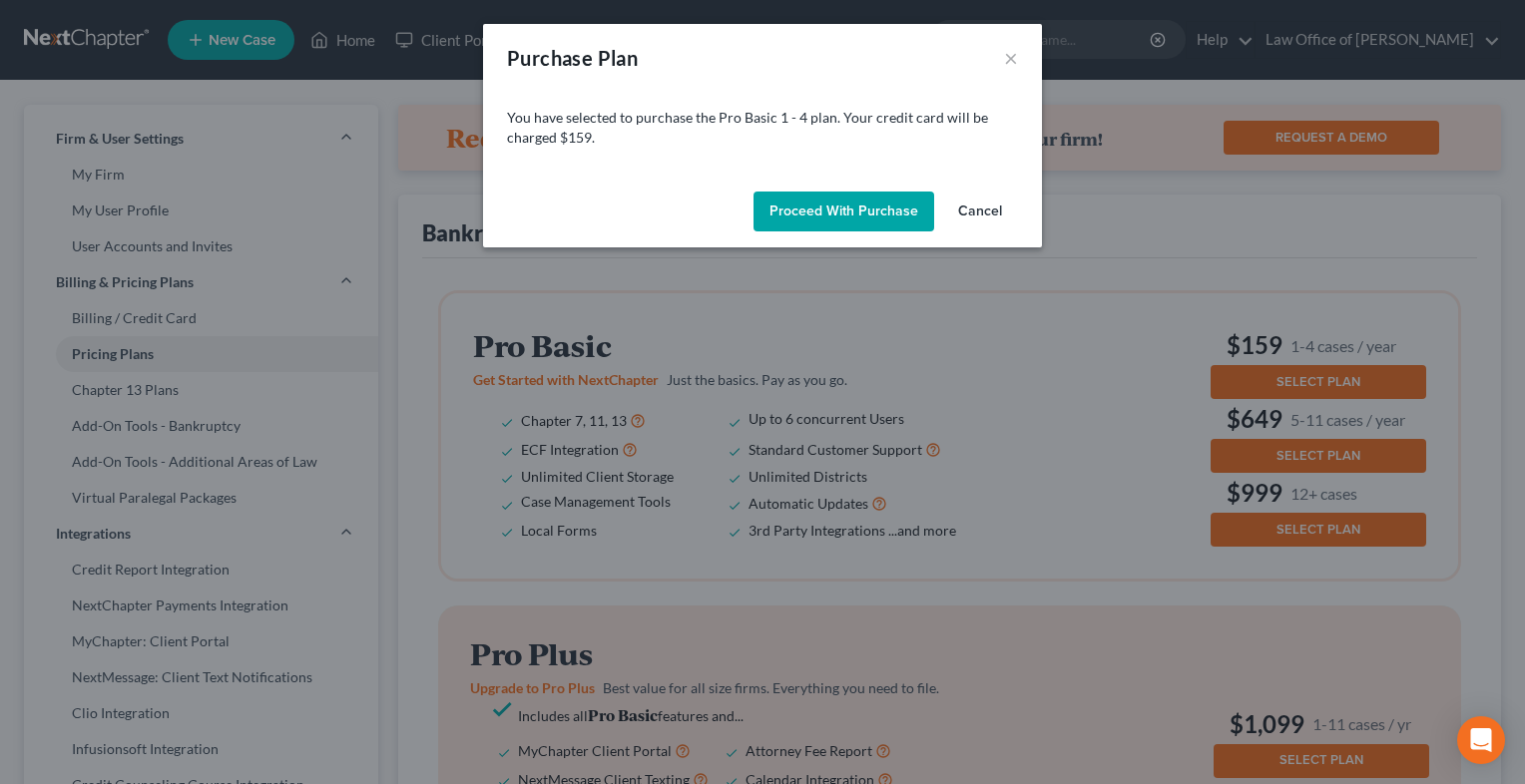 click on "Proceed with Purchase" at bounding box center (843, 211) 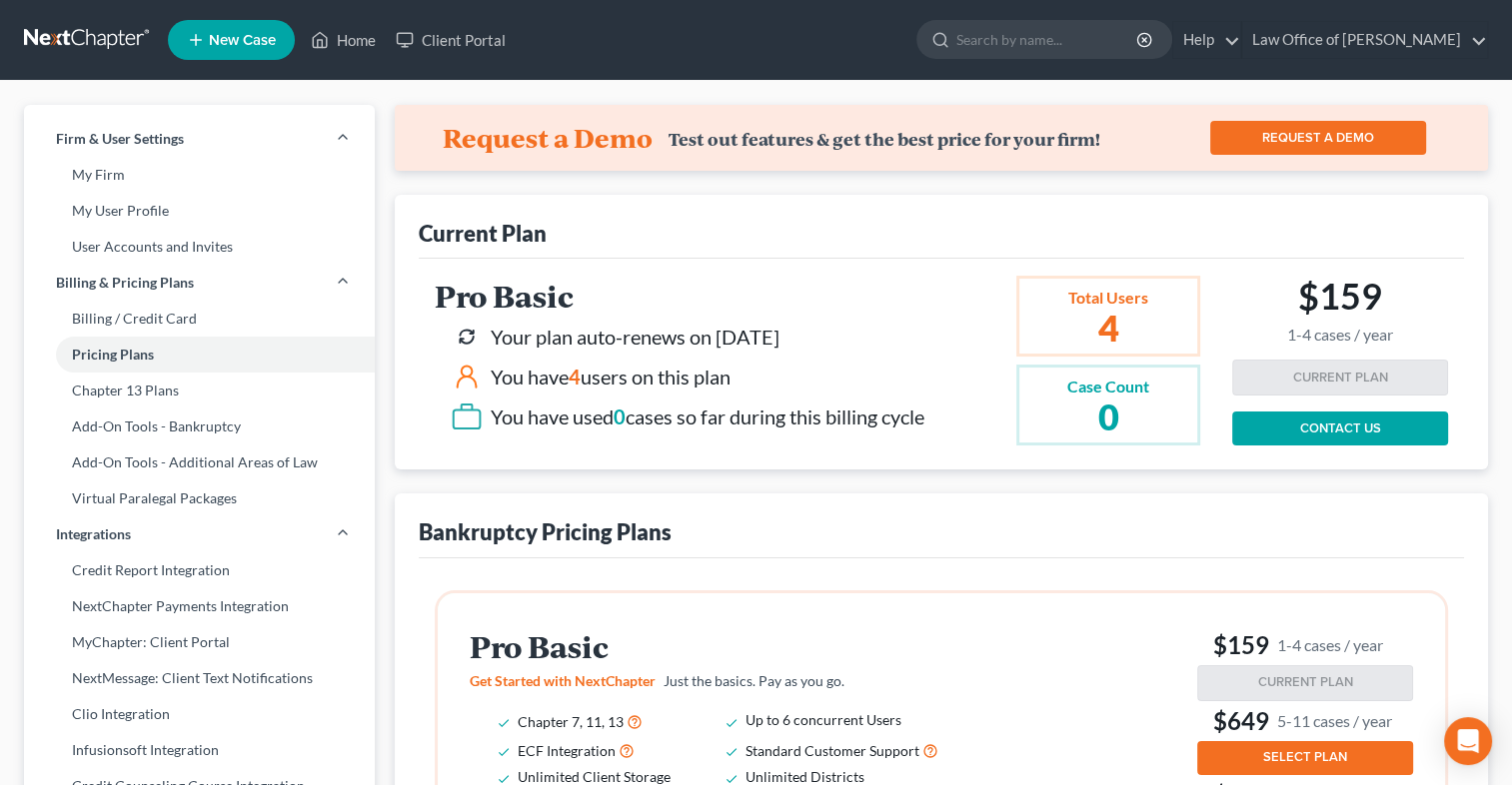 click on "4" at bounding box center (1108, 328) 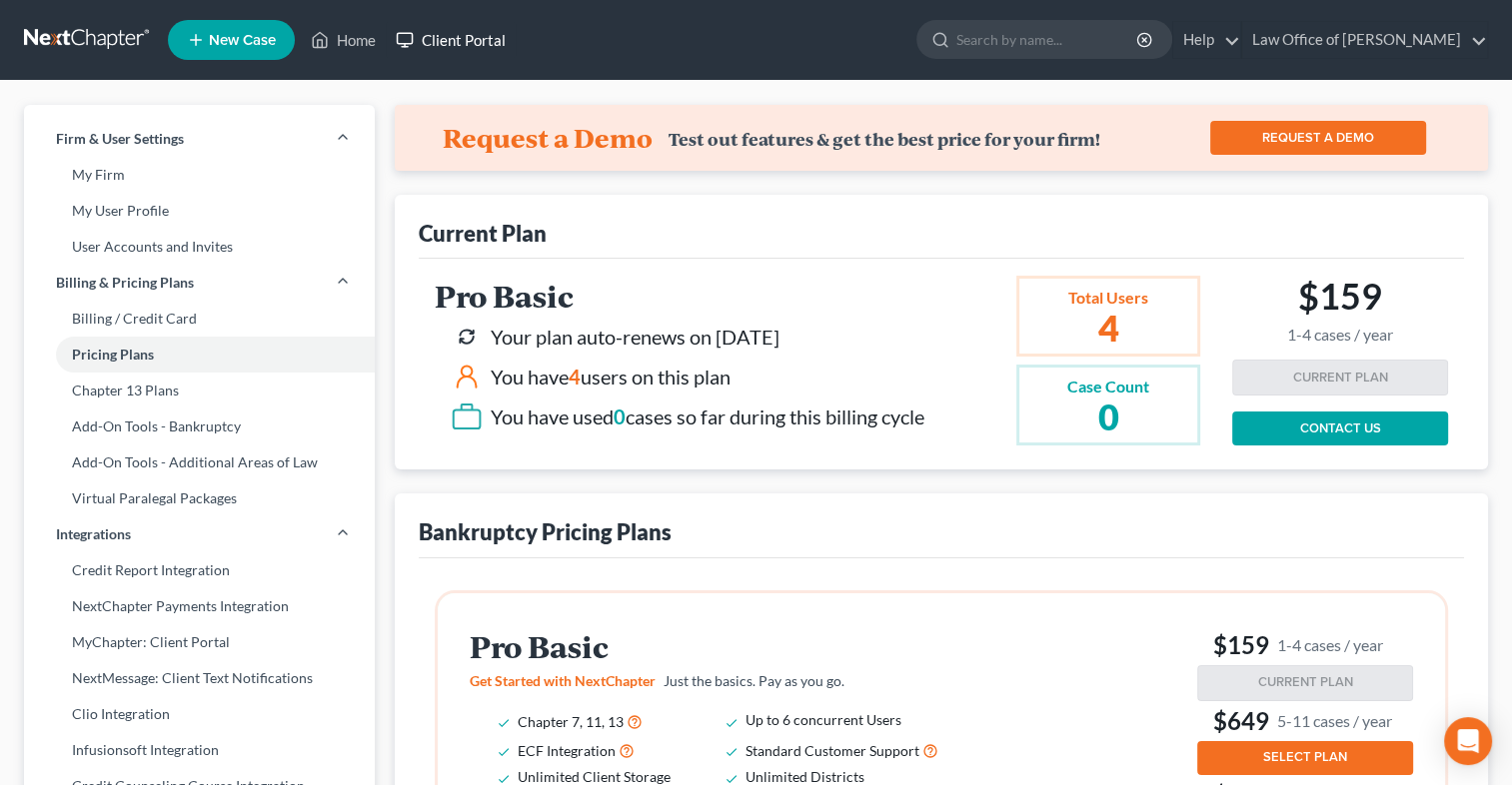 click on "Client Portal" at bounding box center (451, 40) 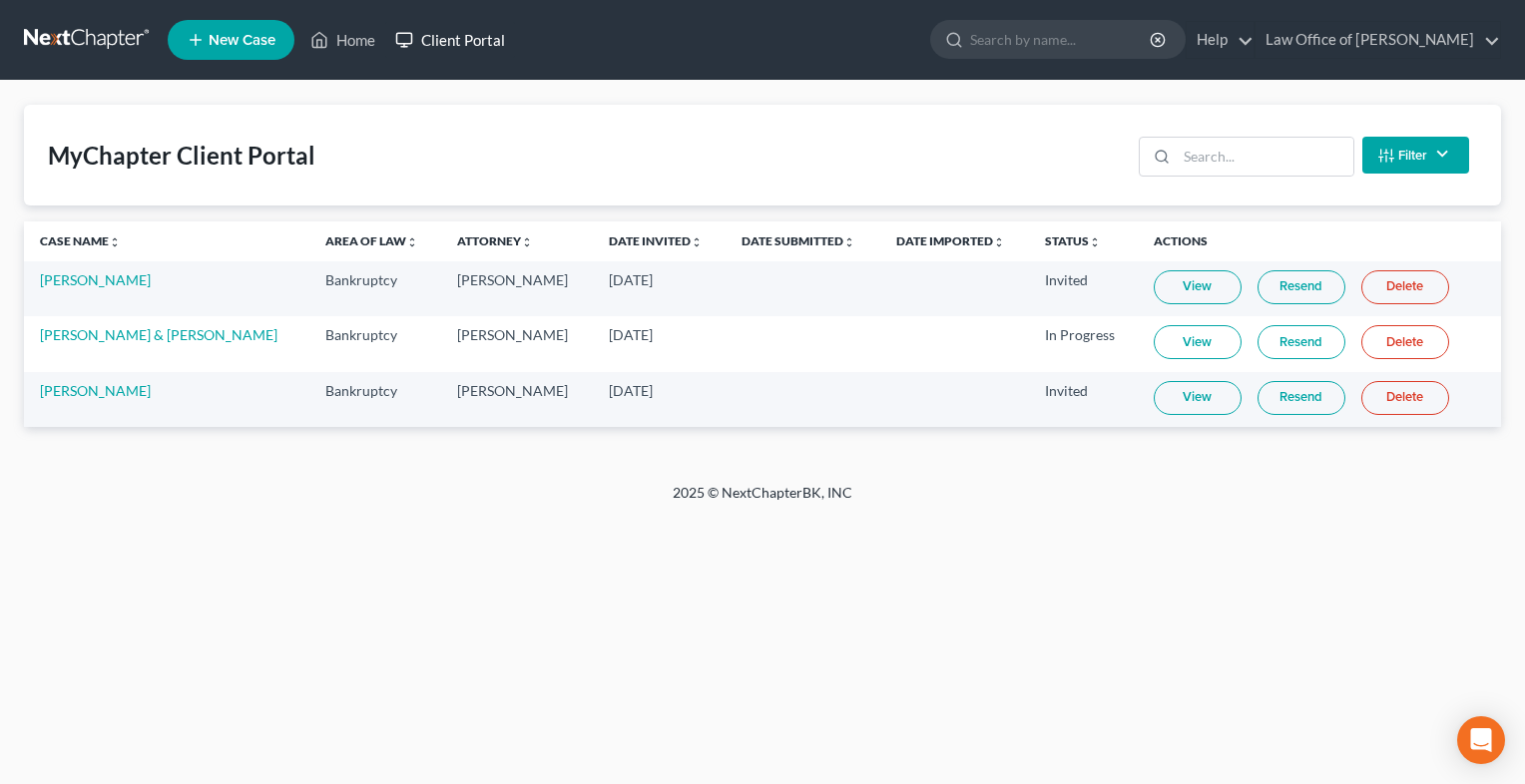 click on "Client Portal" at bounding box center (450, 40) 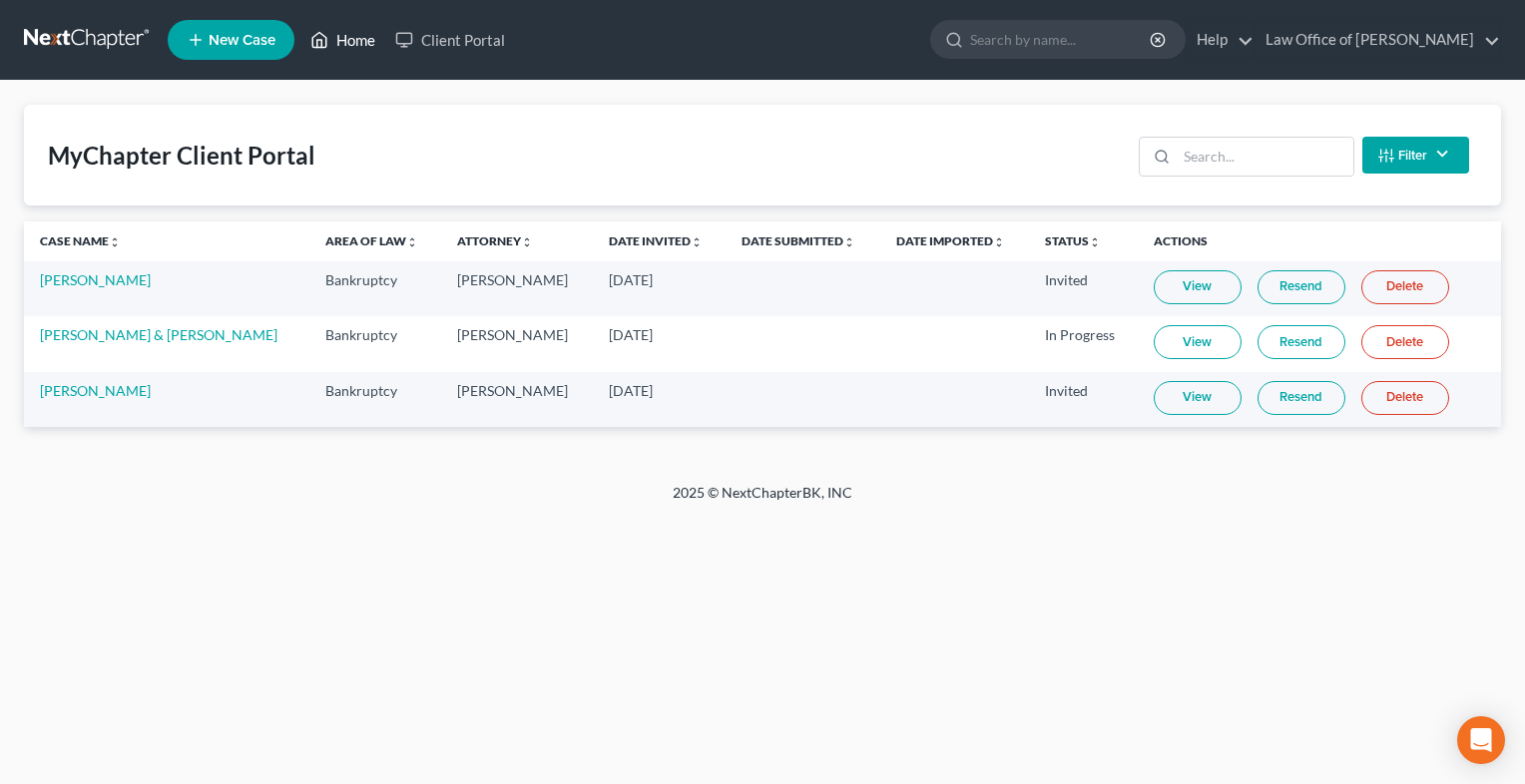 click on "Home" at bounding box center [342, 40] 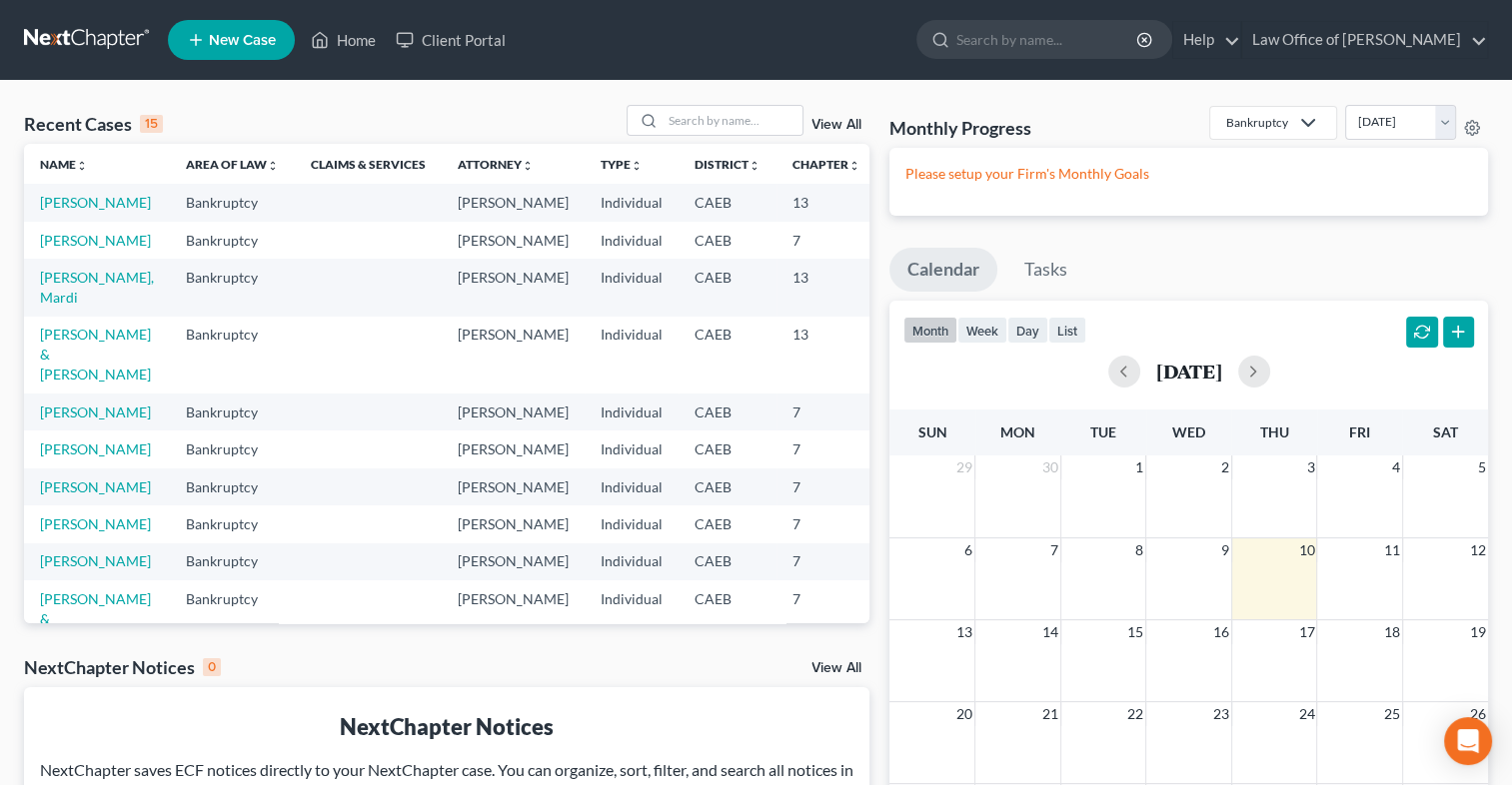 click on "Bankruptcy" at bounding box center [232, 202] 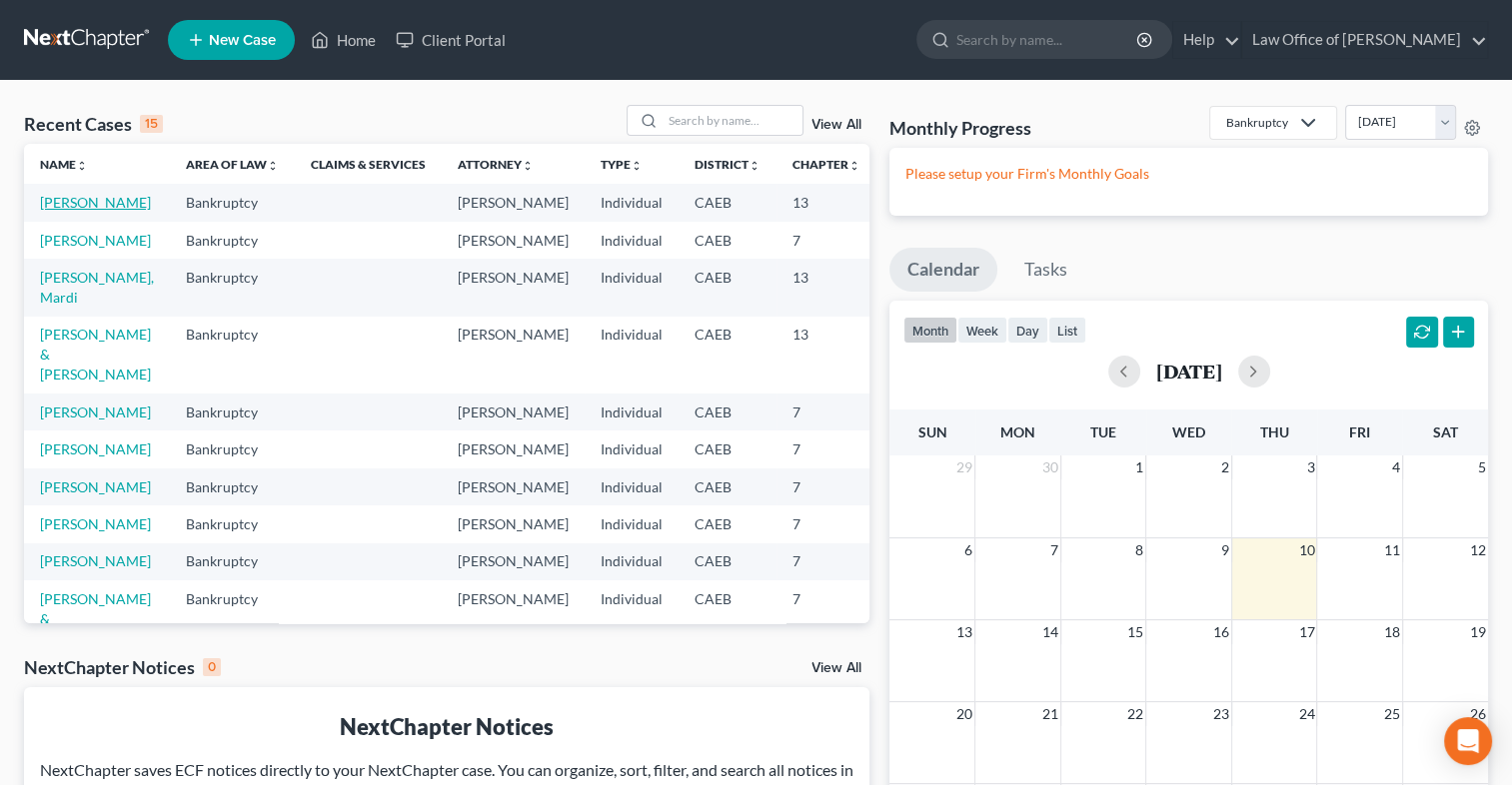 click on "Anderson, Michael" at bounding box center (95, 202) 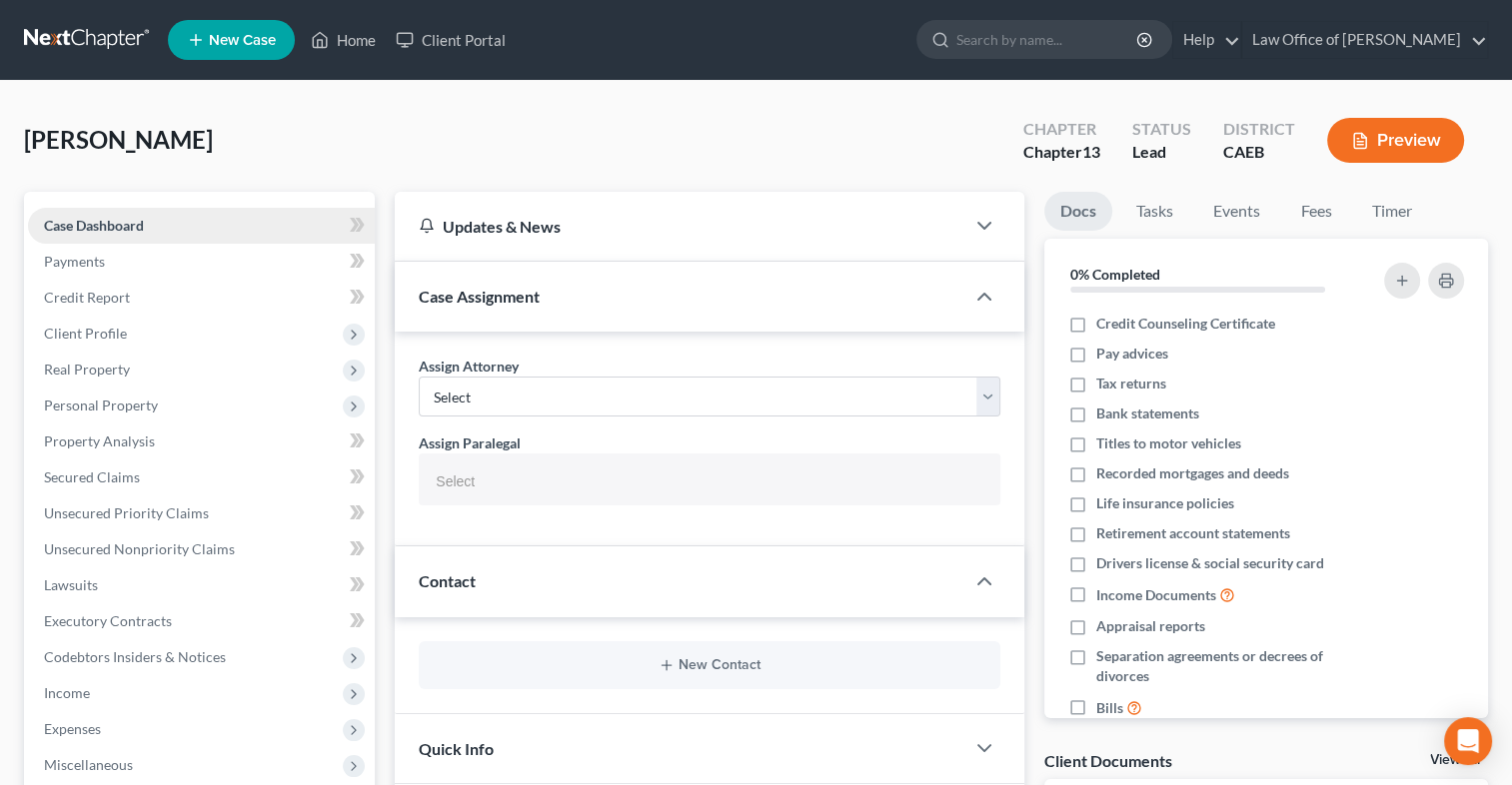 type 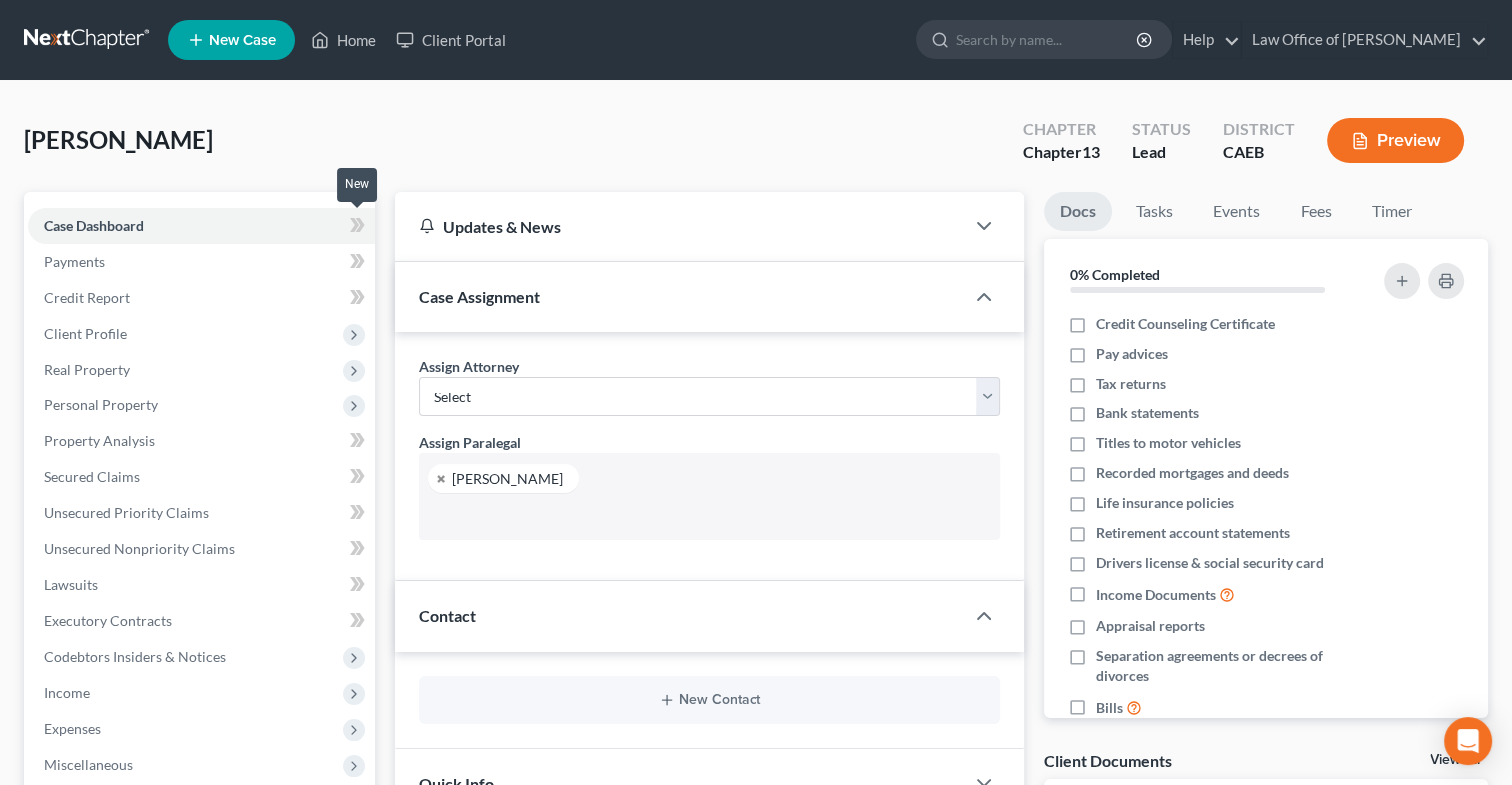 scroll, scrollTop: 17, scrollLeft: 0, axis: vertical 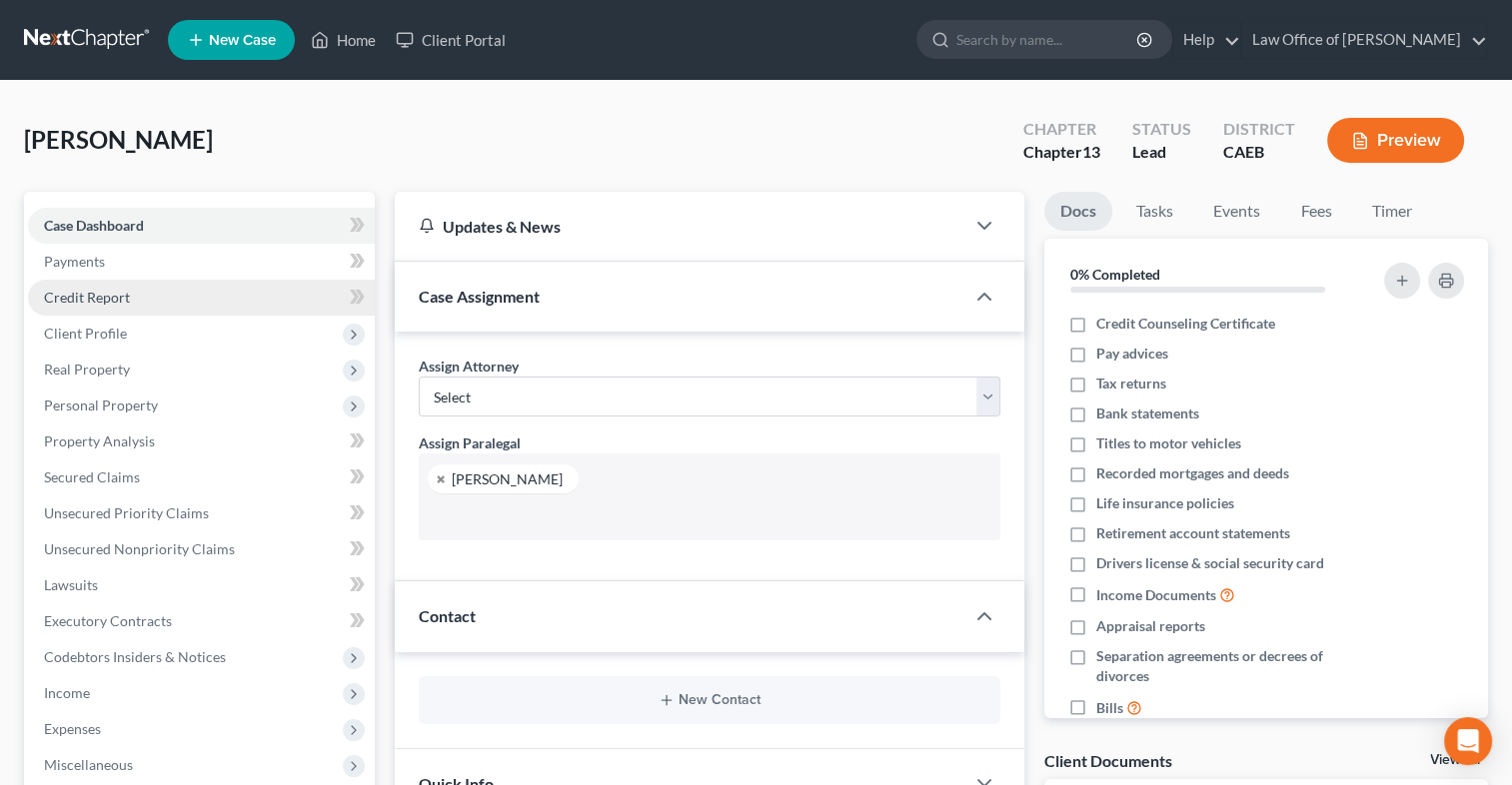 click on "Credit Report" at bounding box center (201, 298) 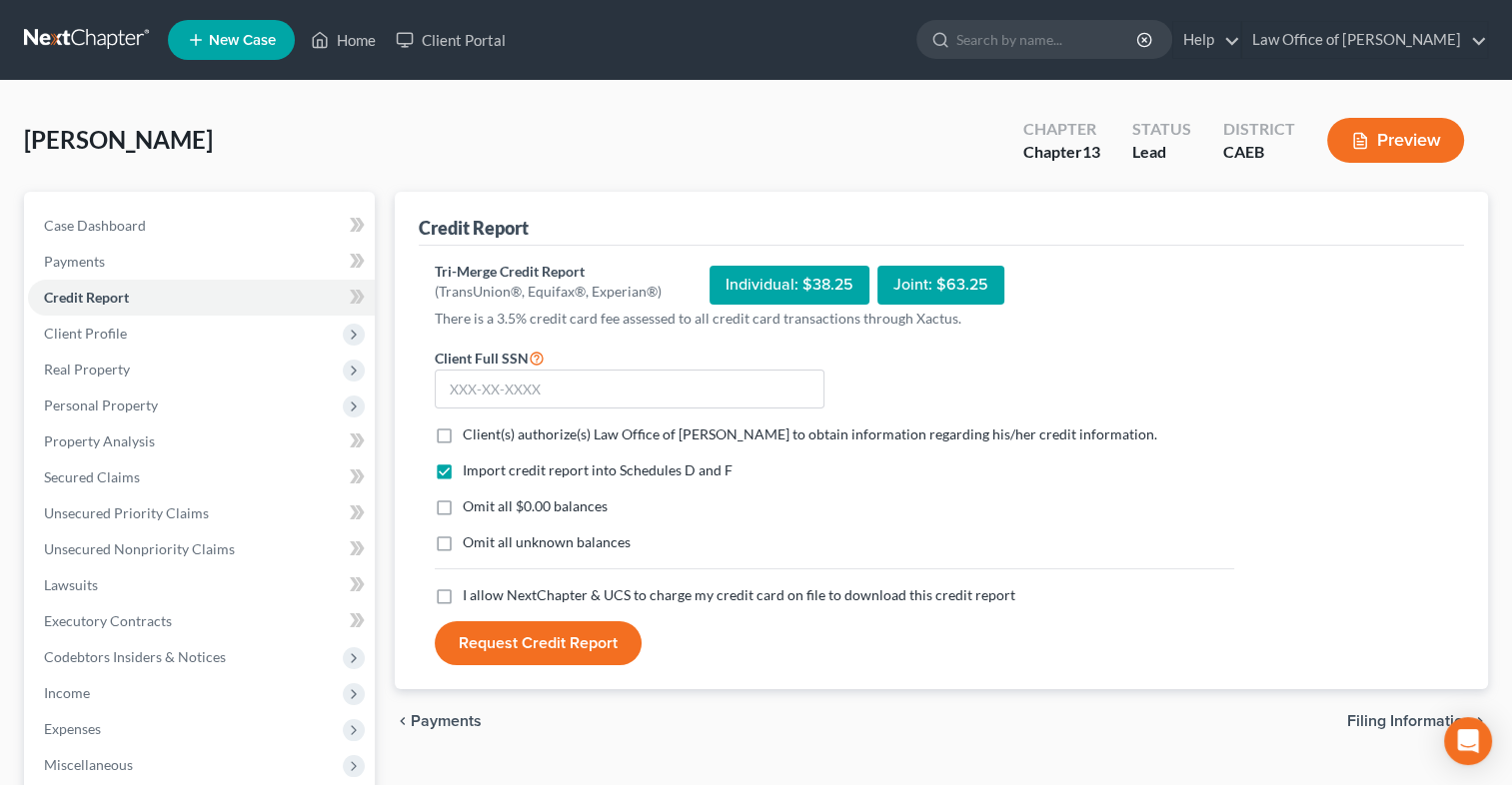 click on "Client(s) authorize(s) Law Office of Michael D. Mahon to obtain information regarding his/her credit information.
*" at bounding box center [809, 434] 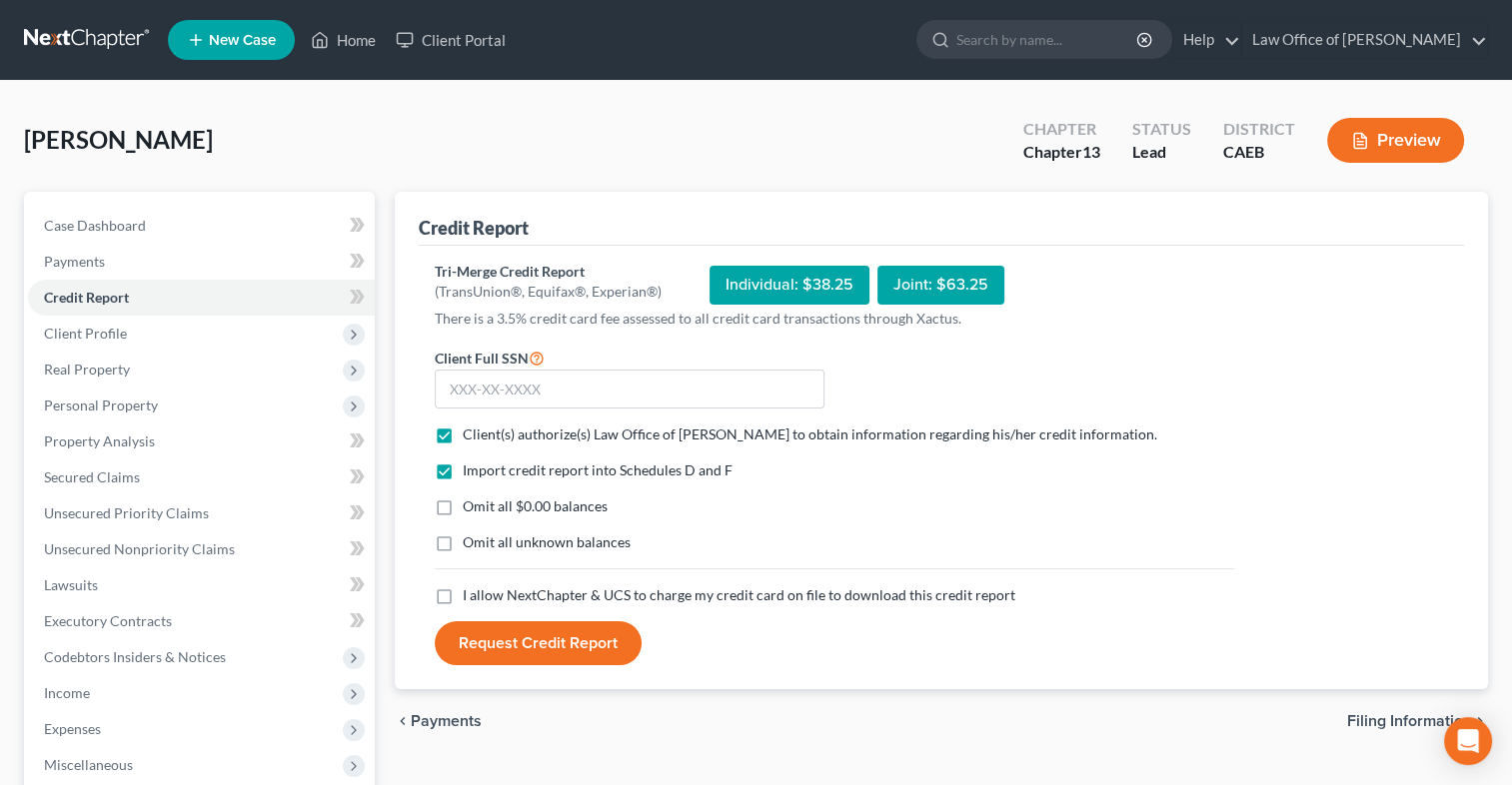 click on "Omit all $0.00 balances" at bounding box center [535, 506] 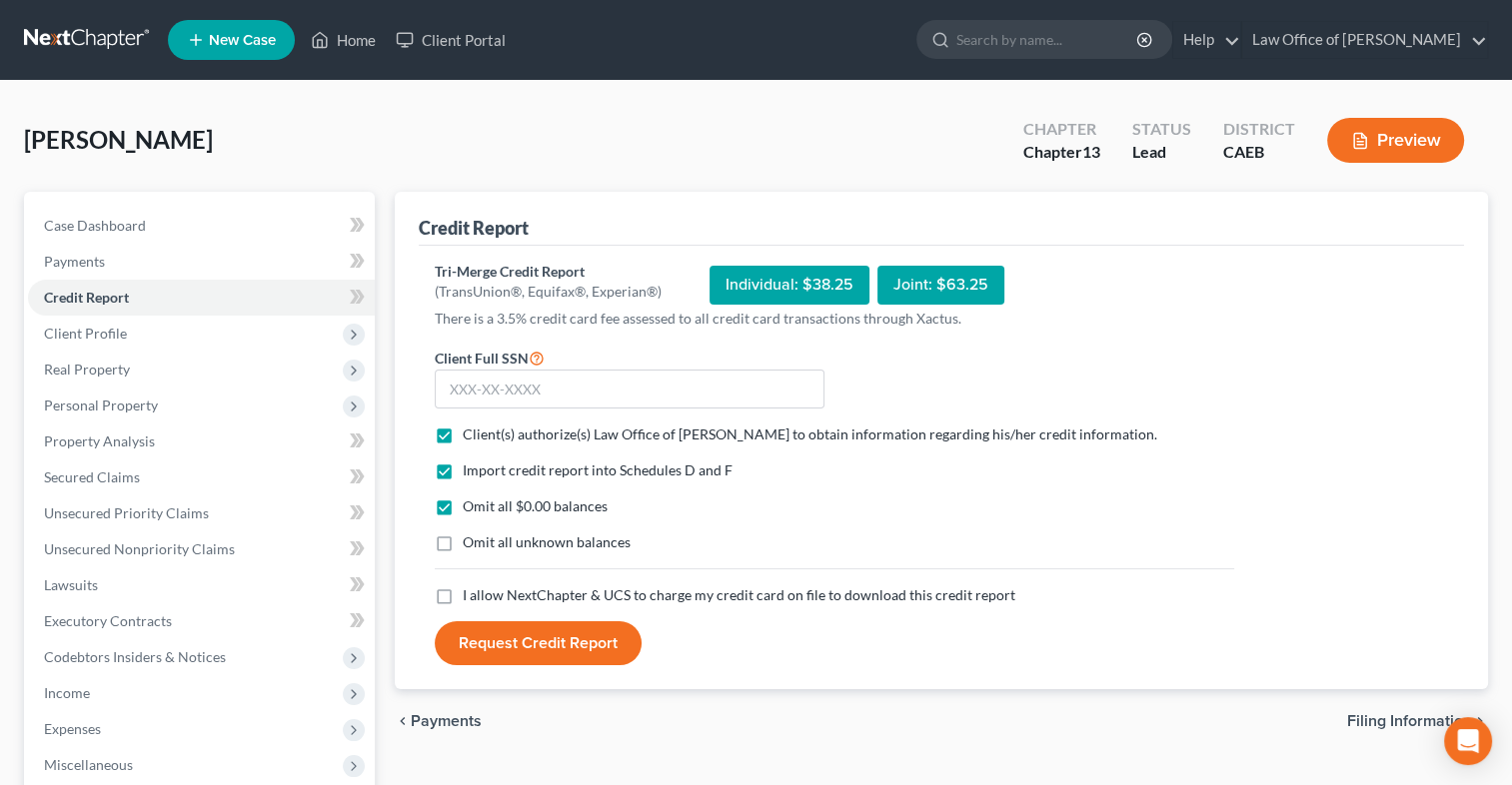 click on "Omit all unknown balances" at bounding box center (547, 542) 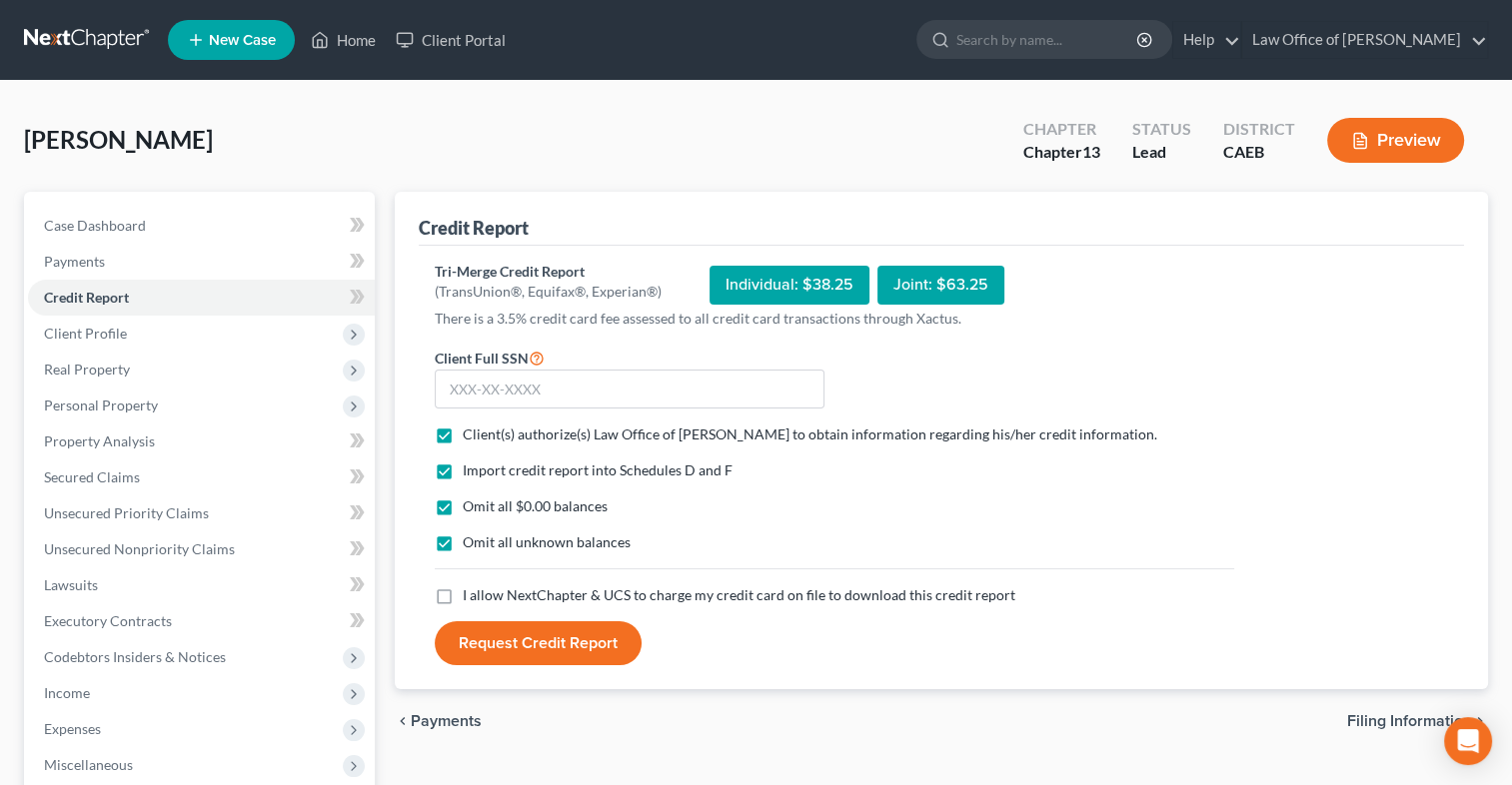 click on "I allow NextChapter & UCS to charge my credit card on file to download this credit report
*" at bounding box center [739, 595] 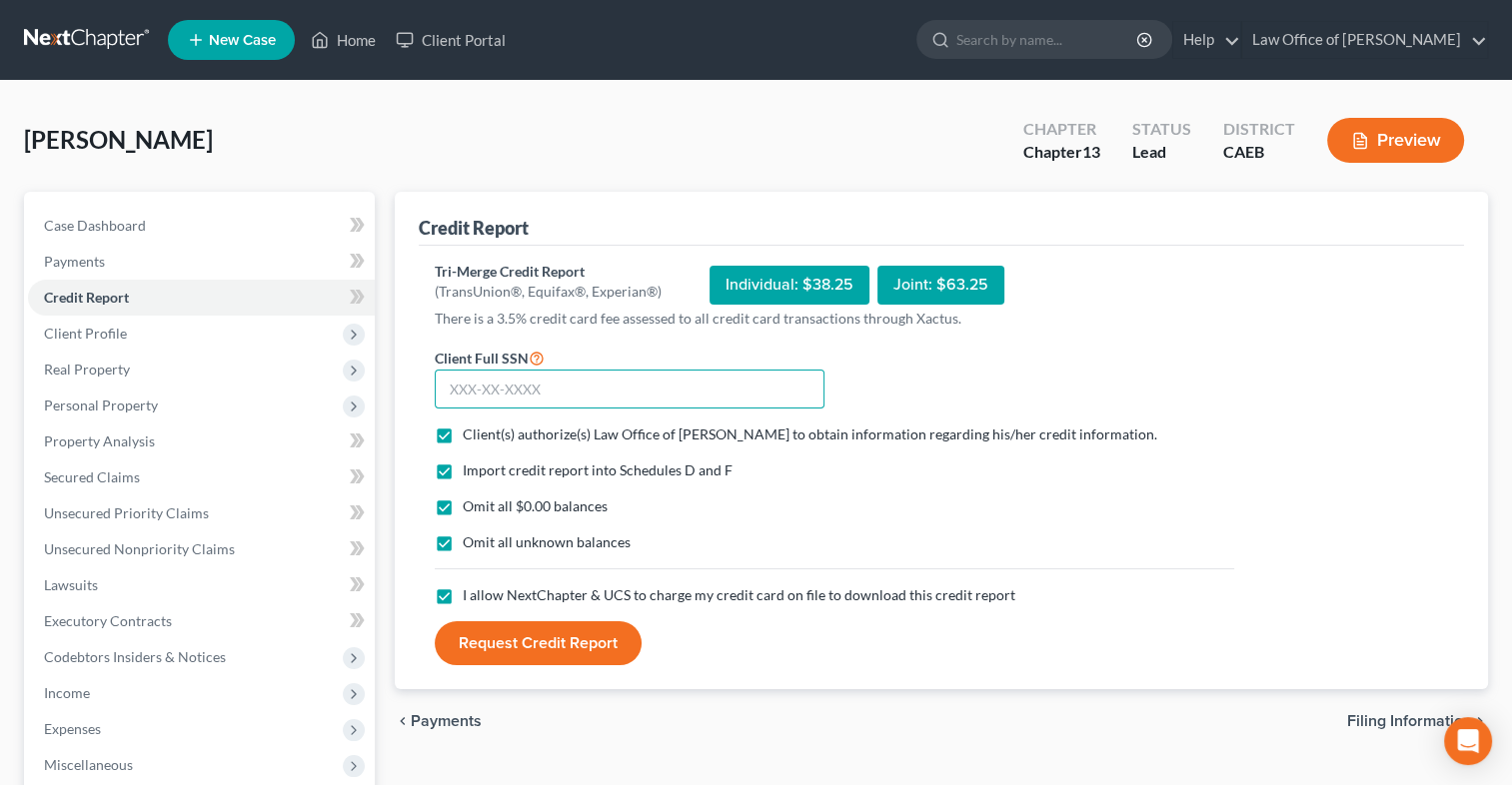 click at bounding box center (630, 390) 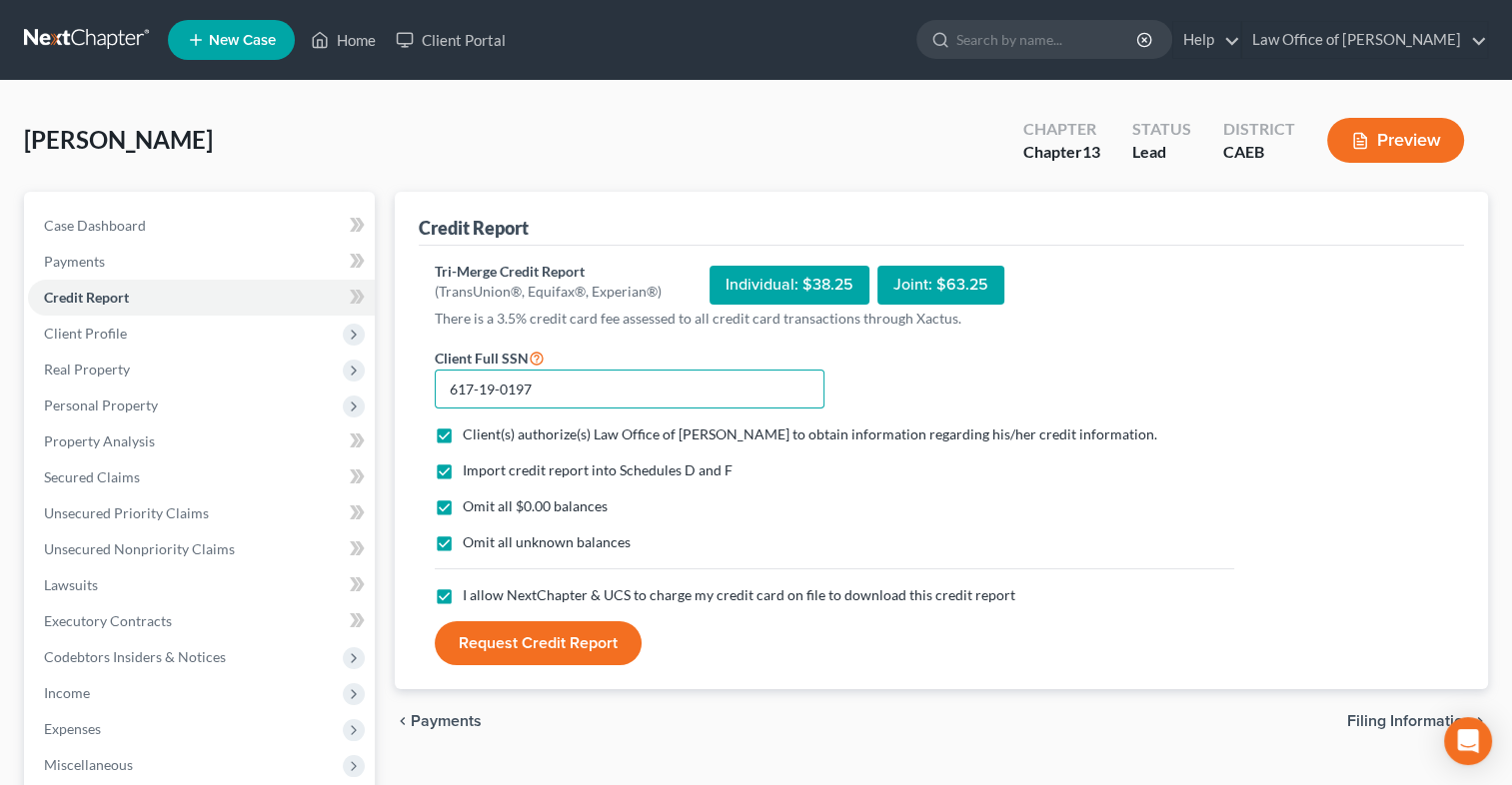 type on "617-19-0197" 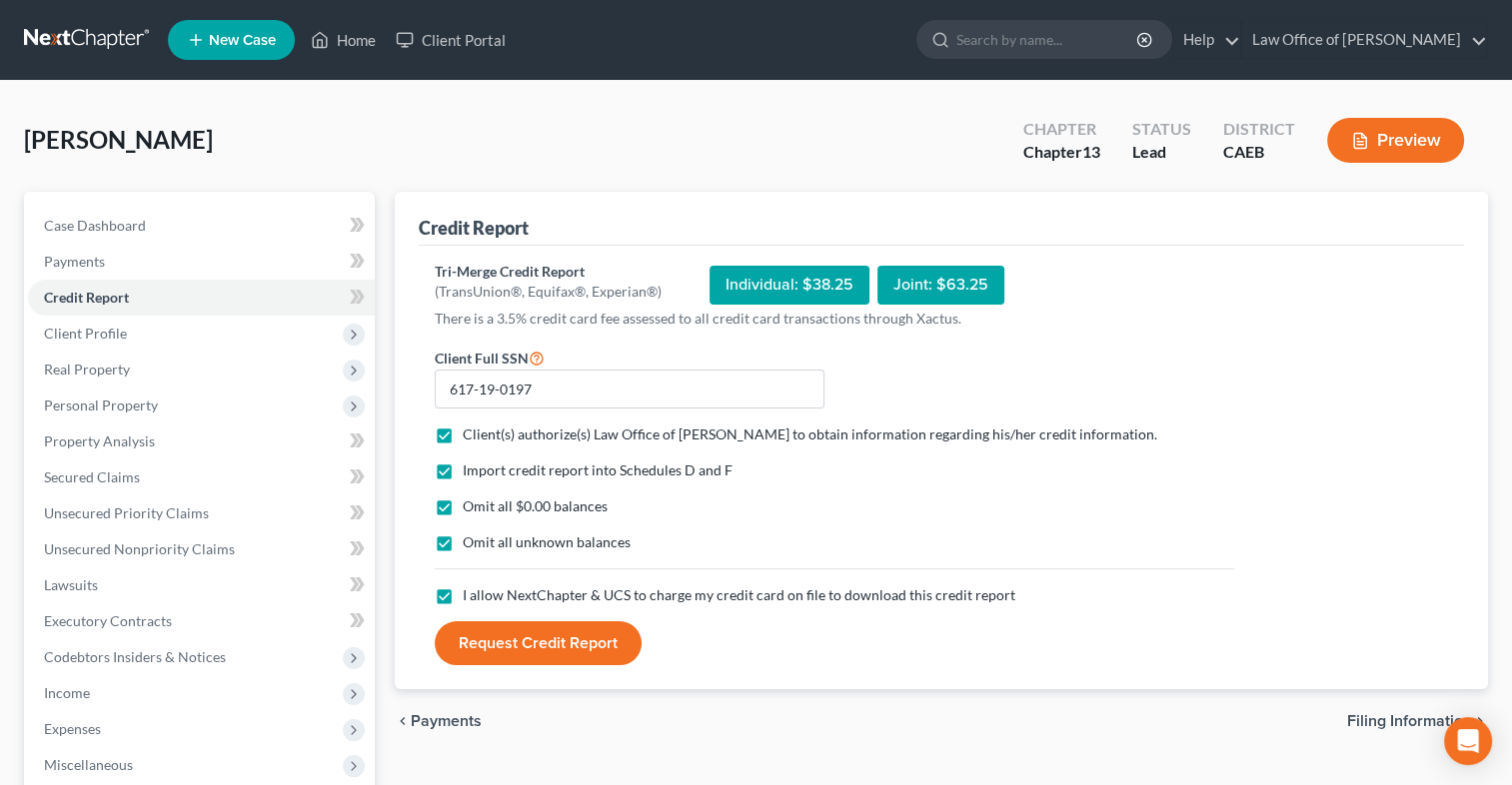 click on "Request Credit Report" at bounding box center [538, 643] 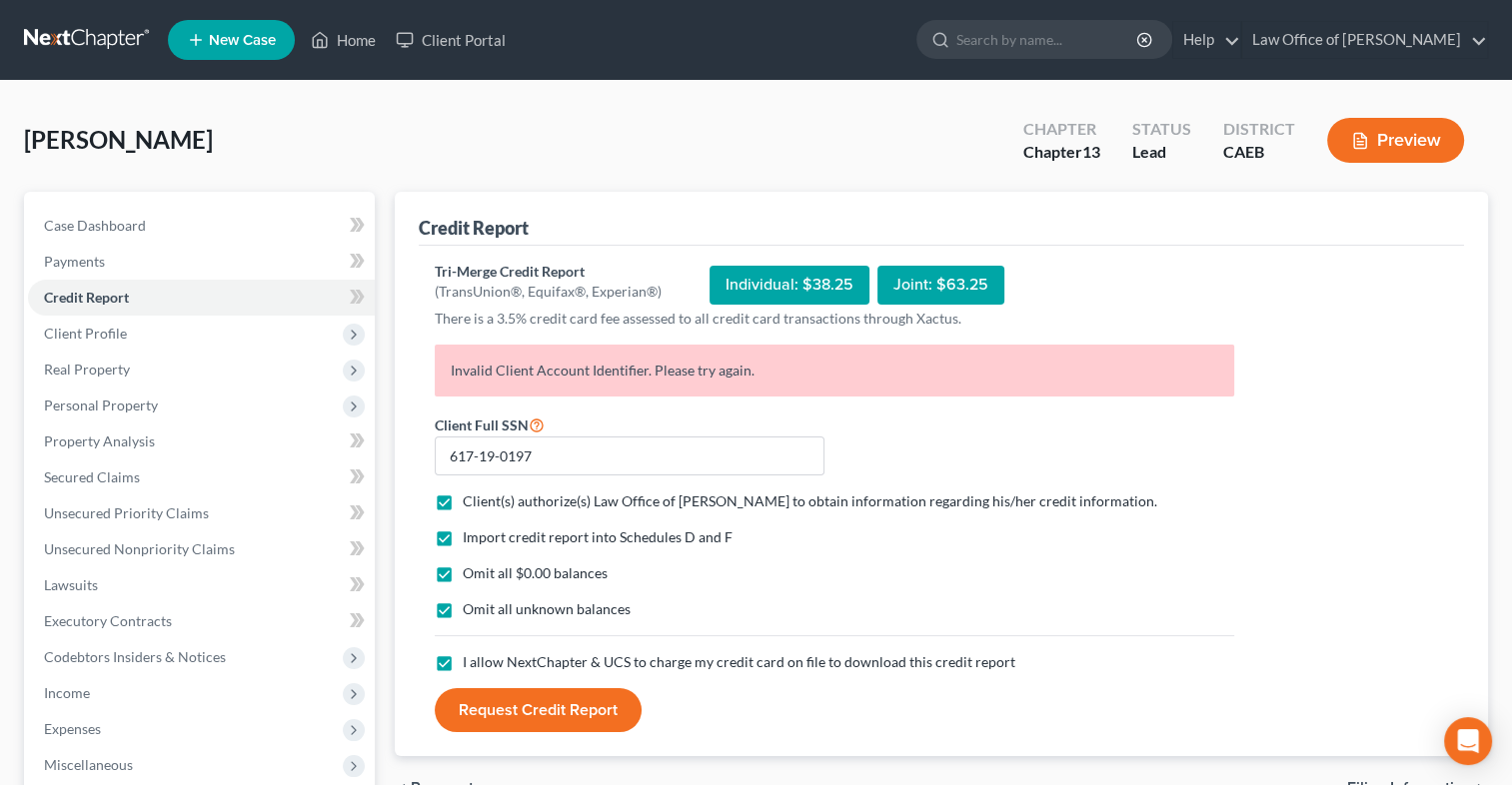 click on "Individual: $38.25" at bounding box center [789, 285] 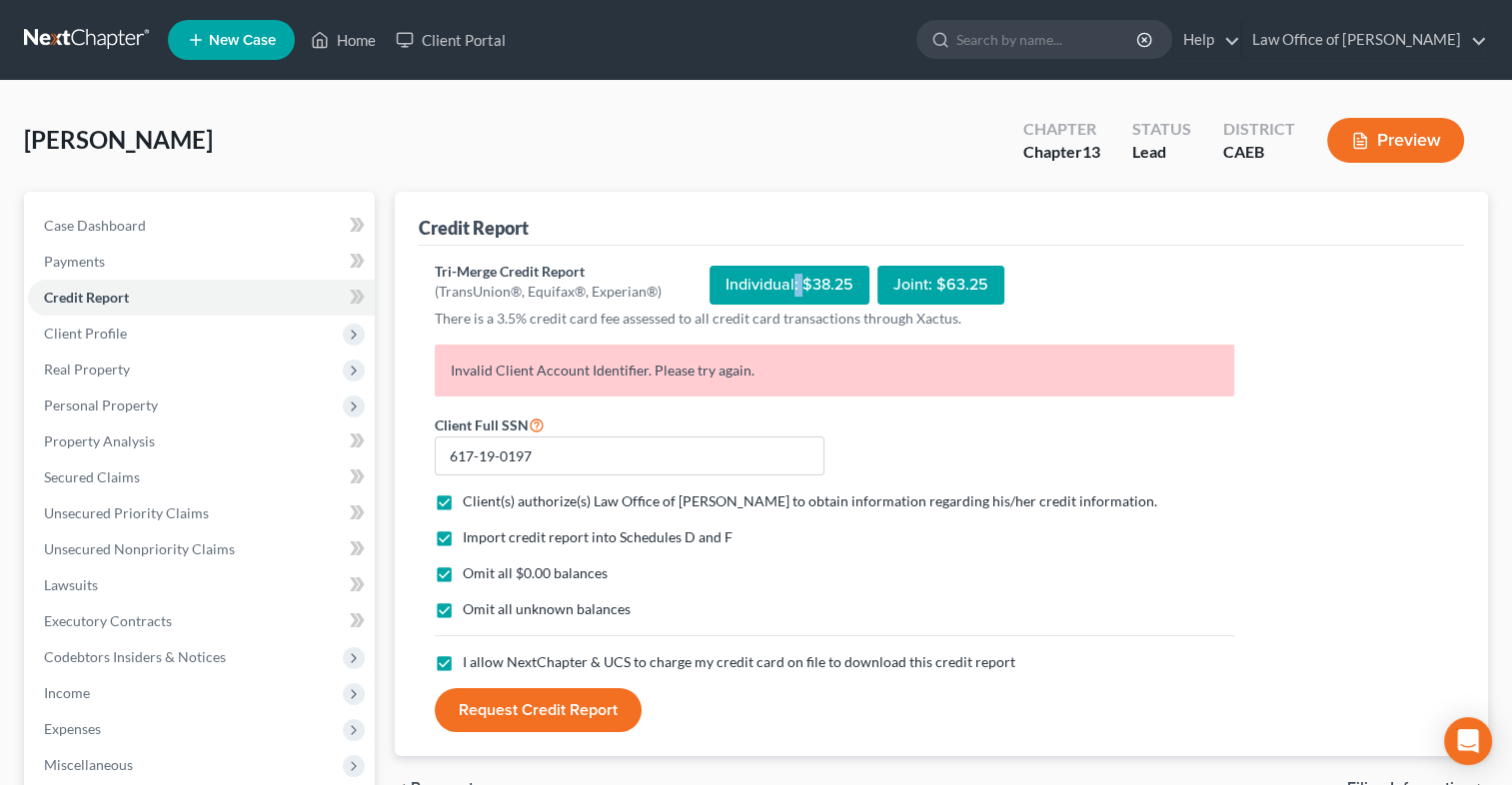 click on "Individual: $38.25" at bounding box center [789, 285] 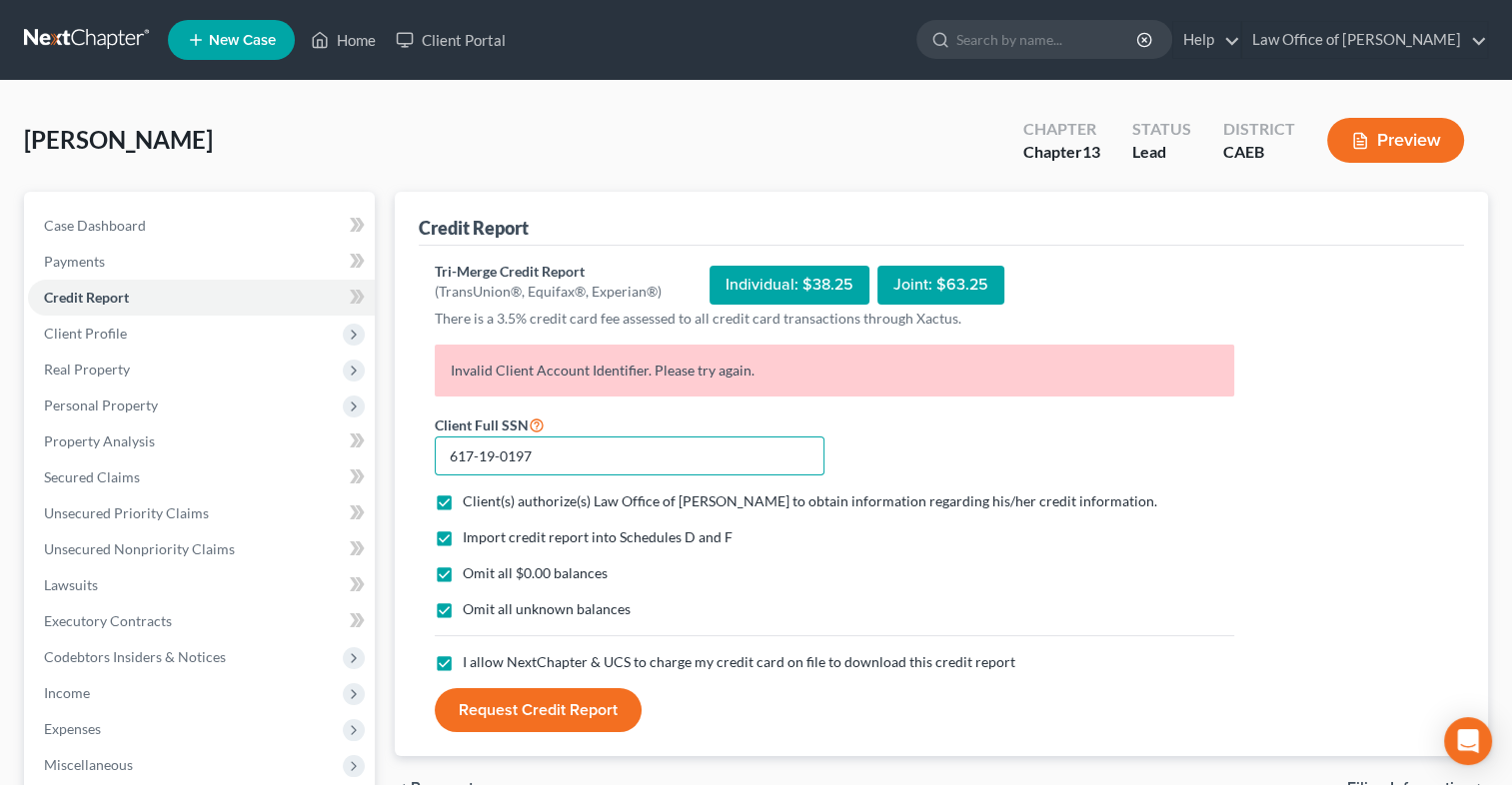 click on "617-19-0197" at bounding box center (630, 456) 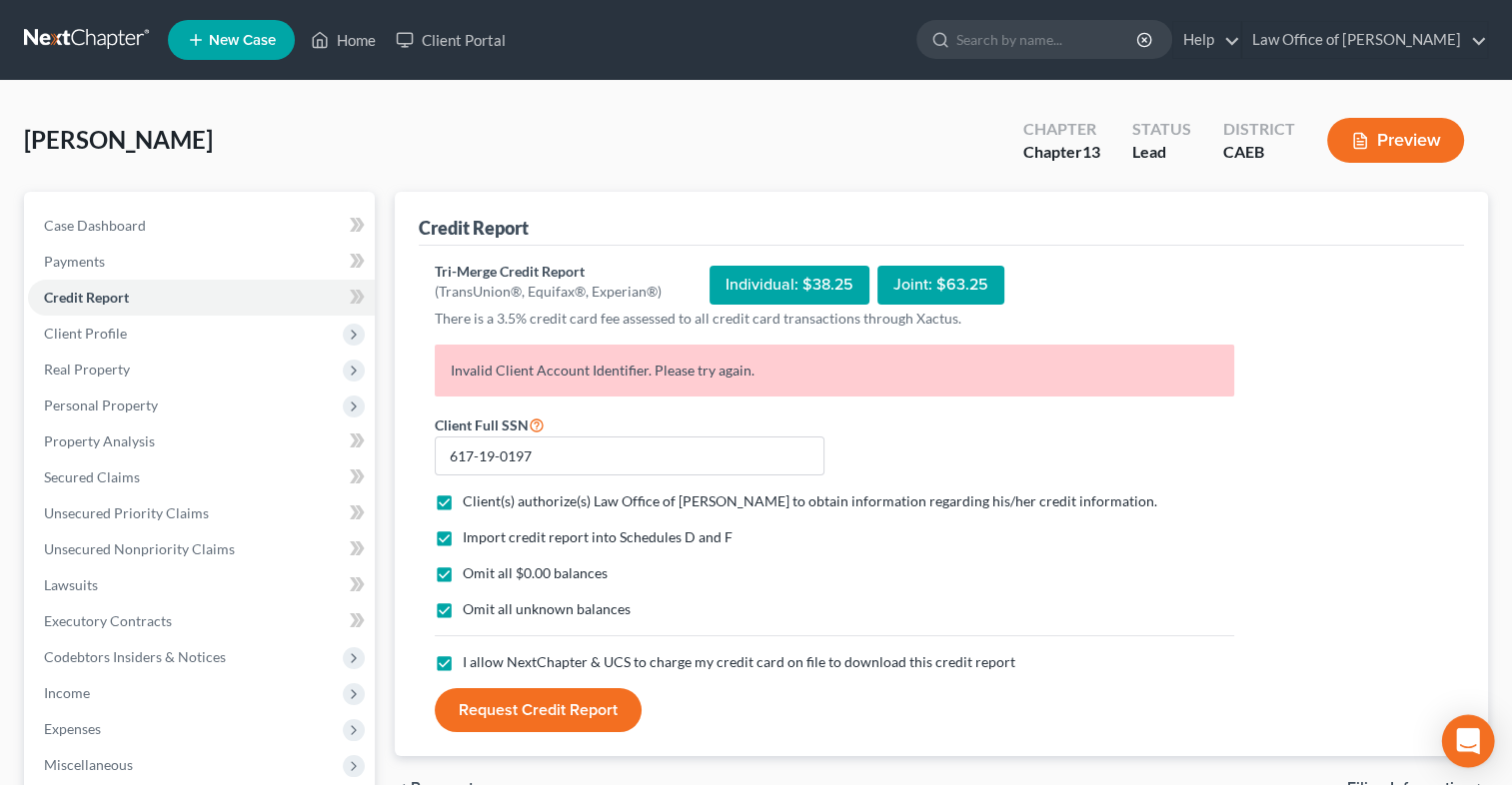 click 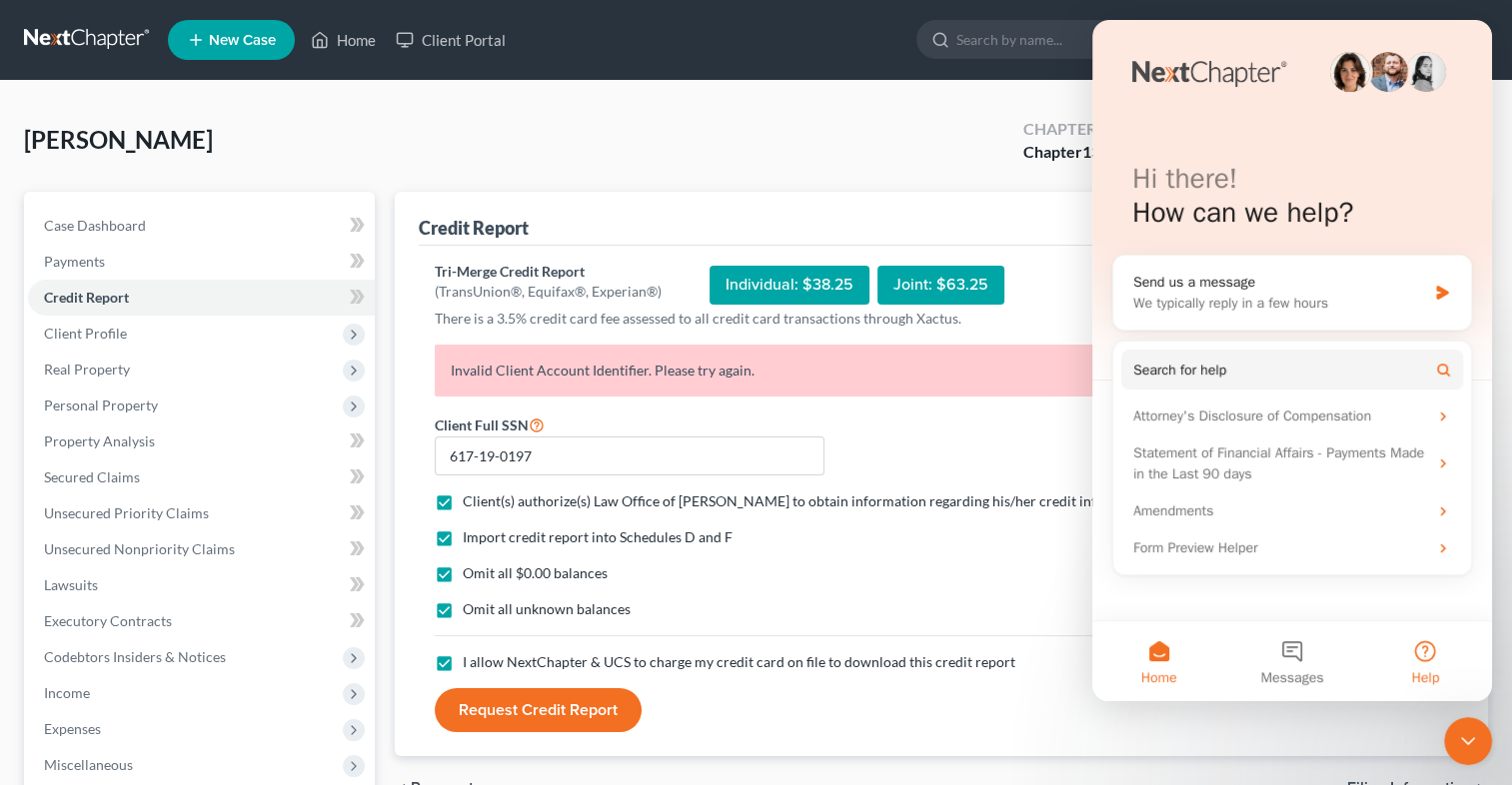 scroll, scrollTop: 0, scrollLeft: 0, axis: both 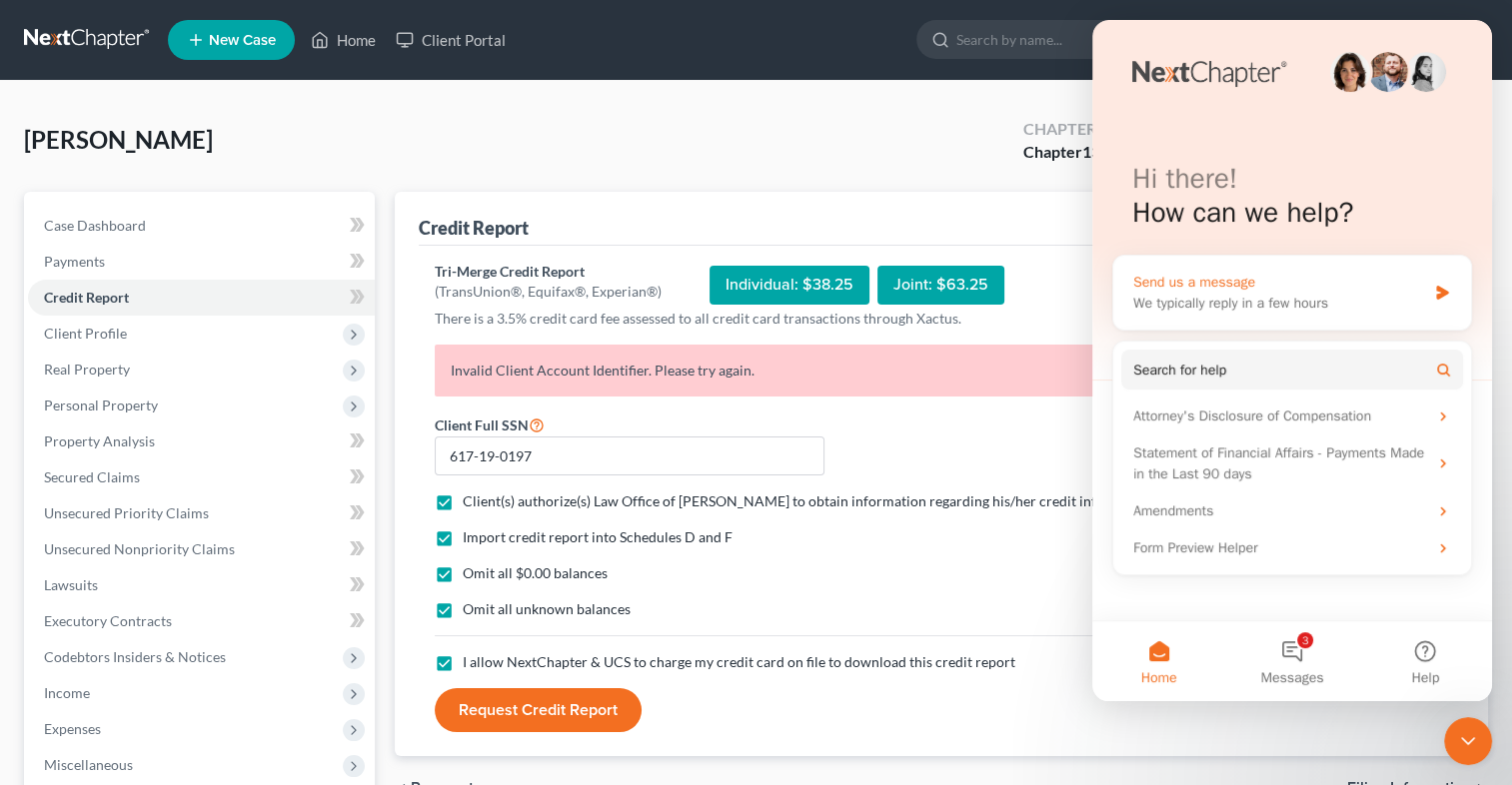 click on "We typically reply in a few hours" at bounding box center [1279, 303] 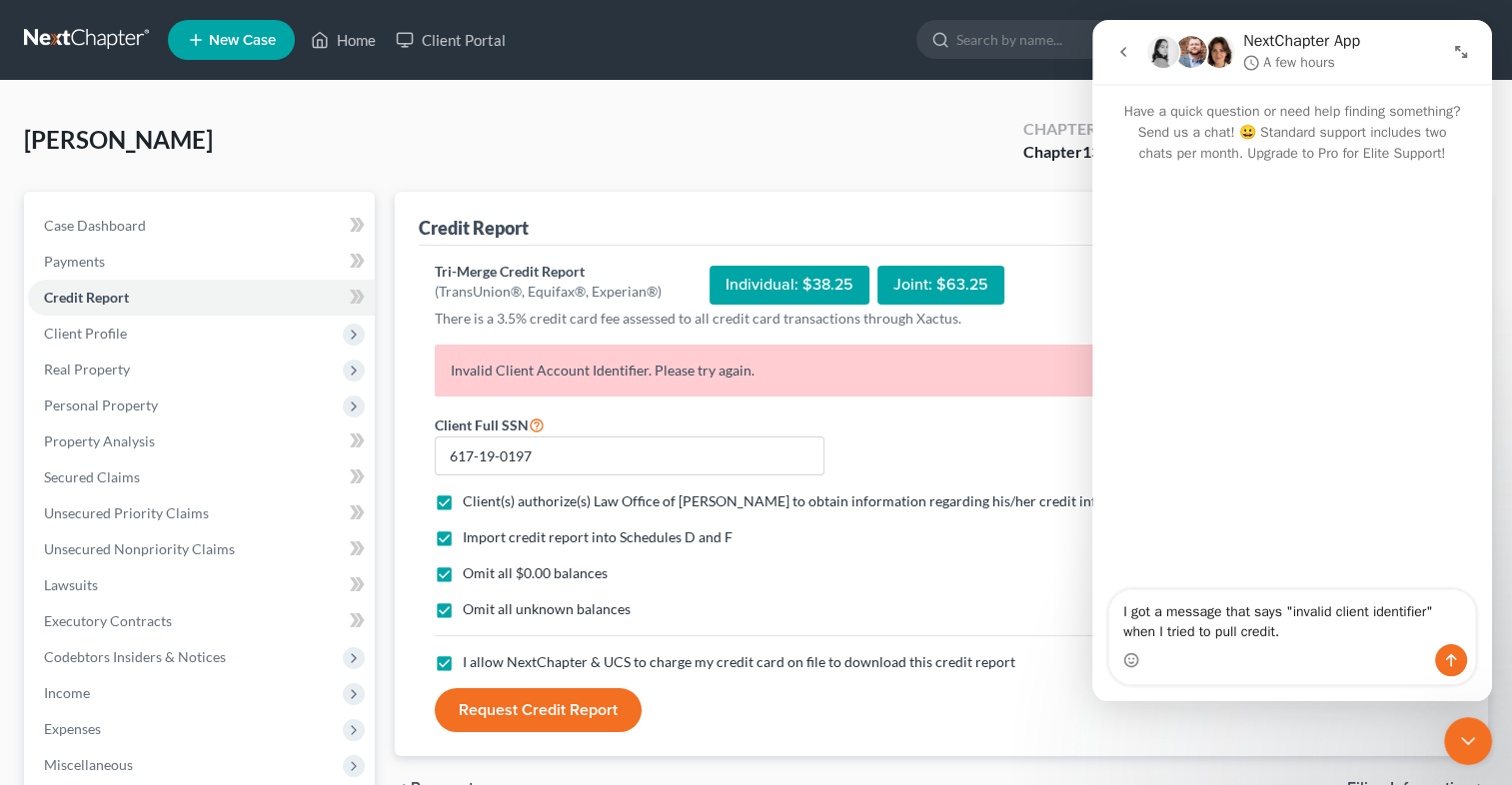 type on "I got a message that says "invalid client identifier" when I tried to pull credit." 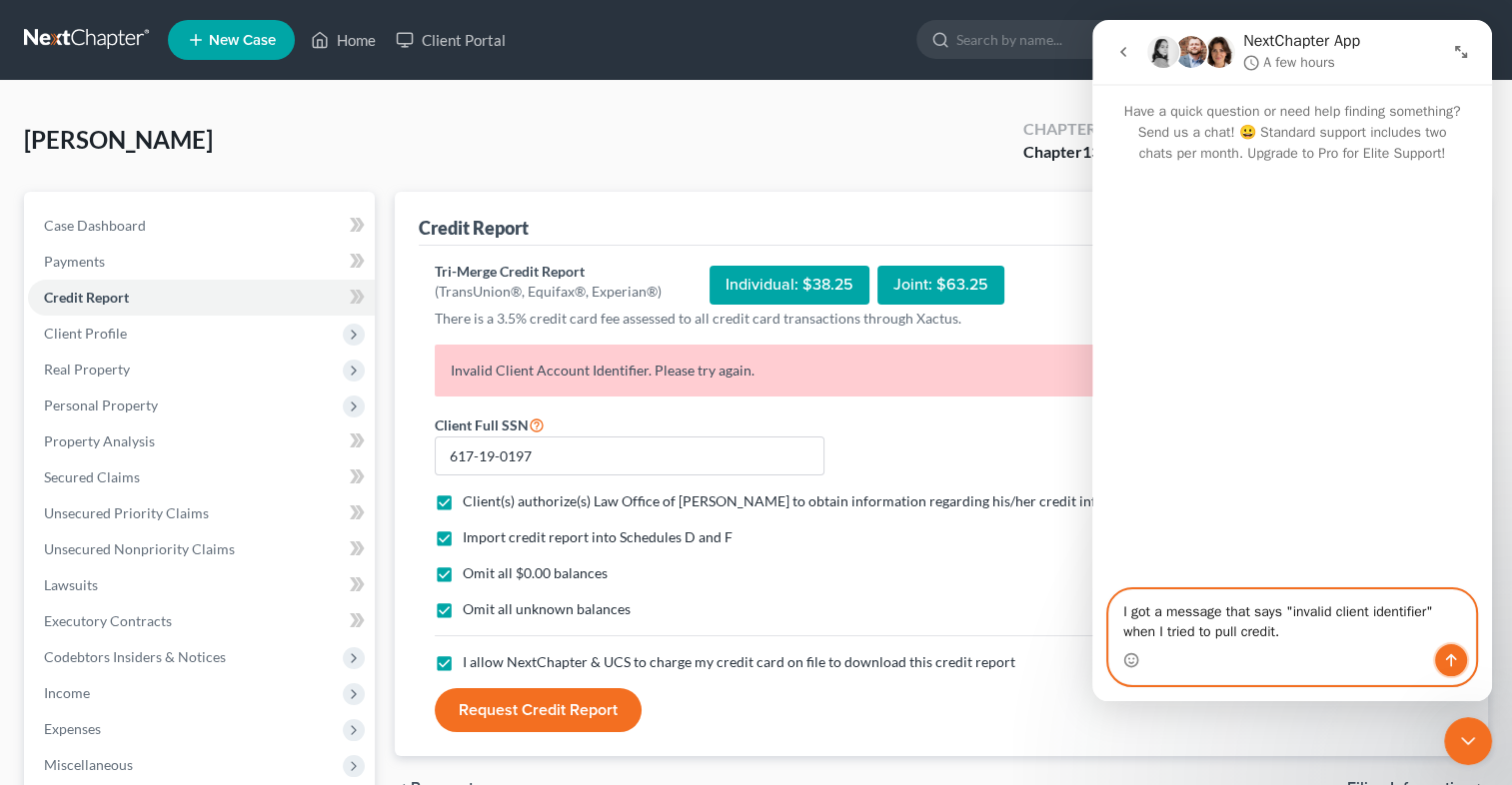 click 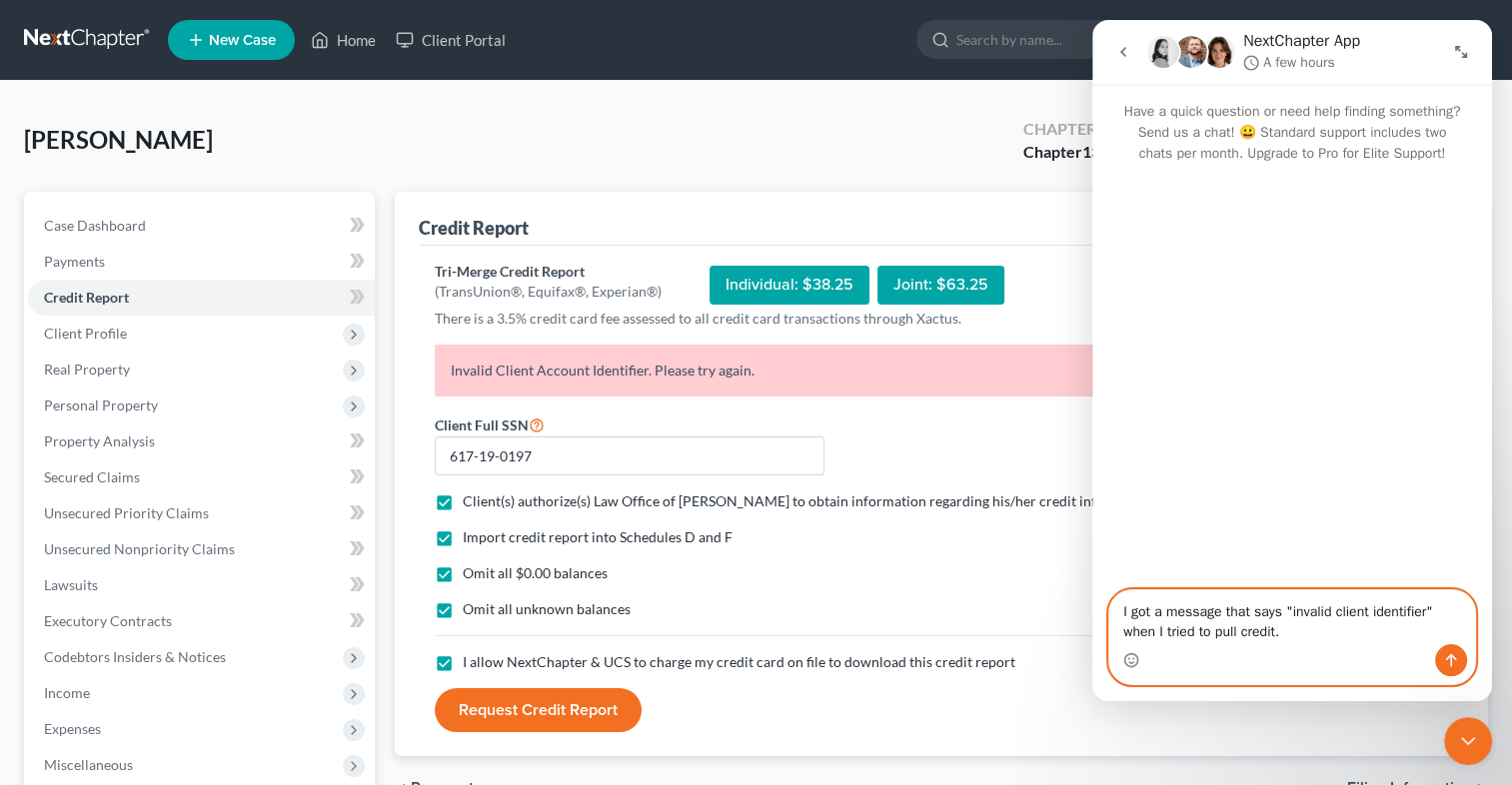 type 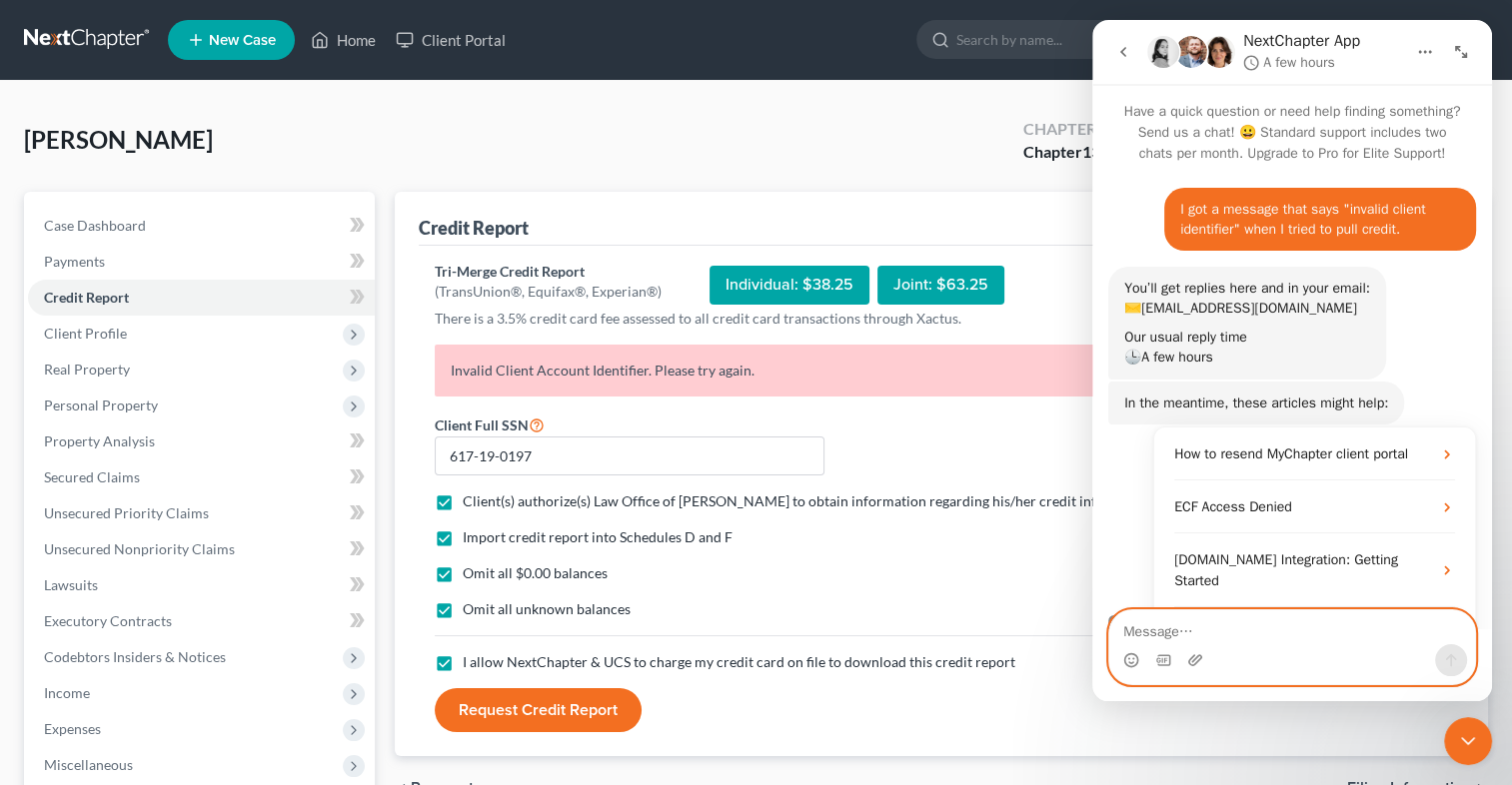 scroll, scrollTop: 144, scrollLeft: 0, axis: vertical 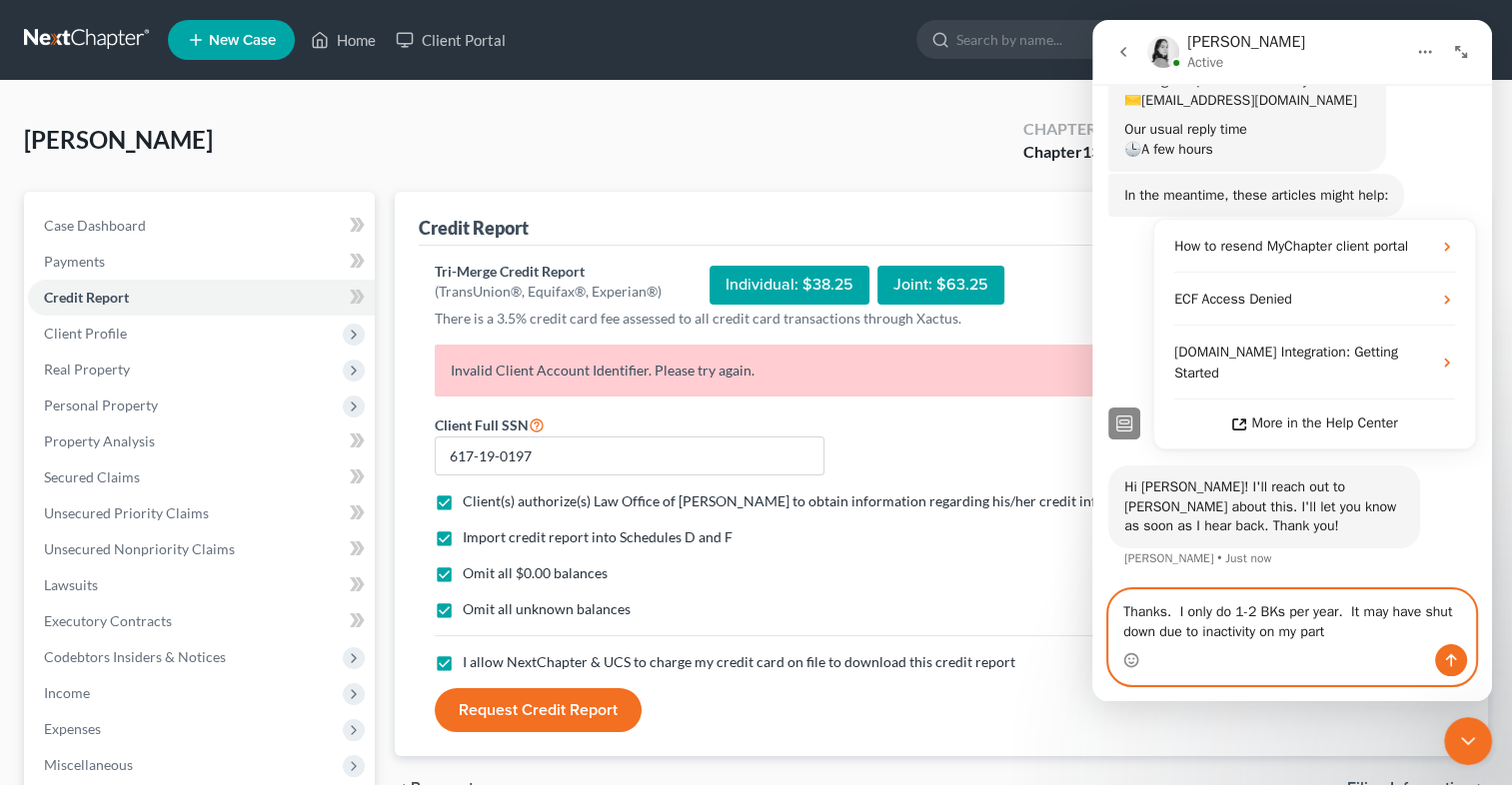 type on "Thanks.  I only do 1-2 BKs per year.  It may have shut down due to inactivity on my part." 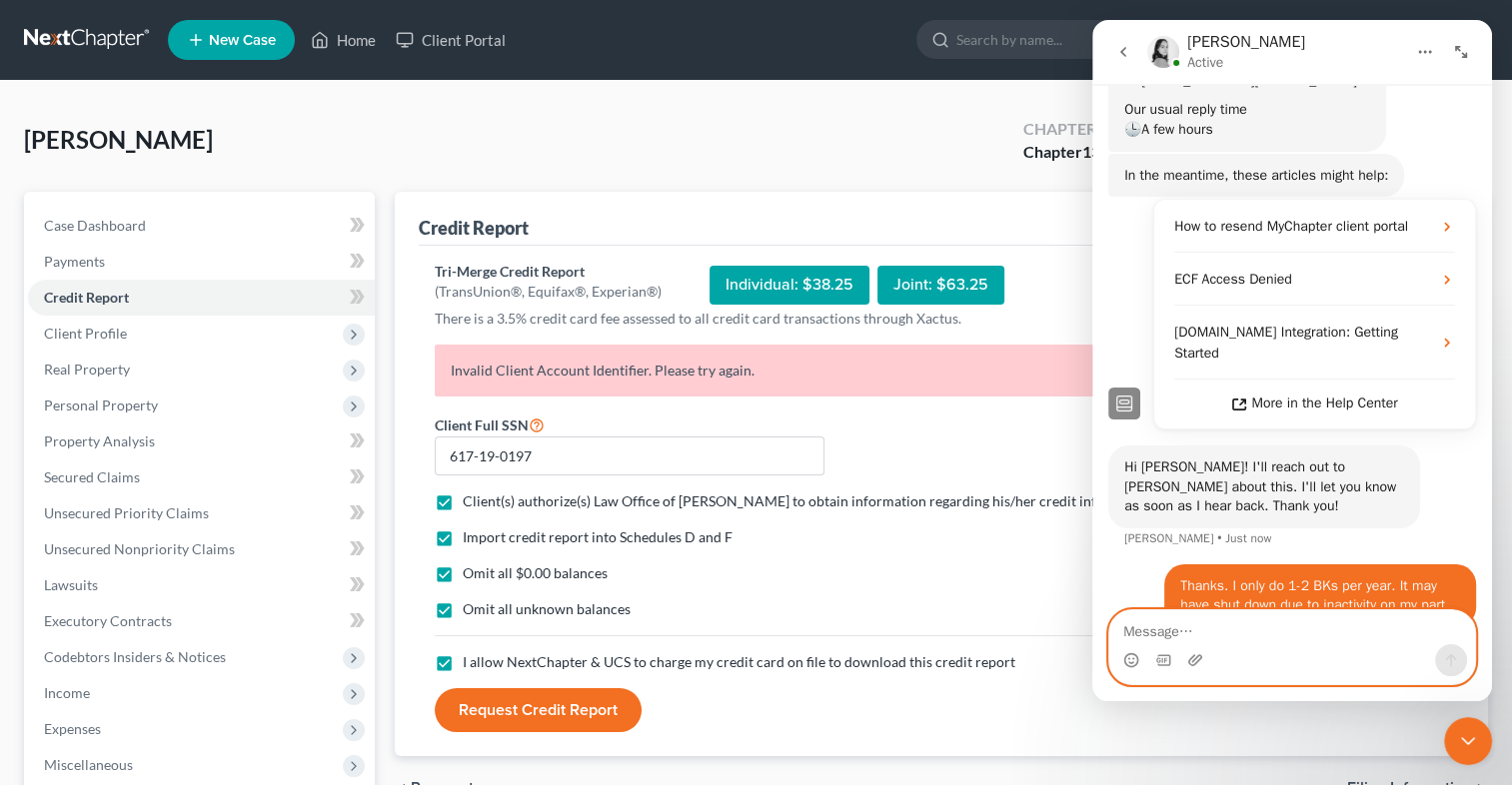 scroll, scrollTop: 287, scrollLeft: 0, axis: vertical 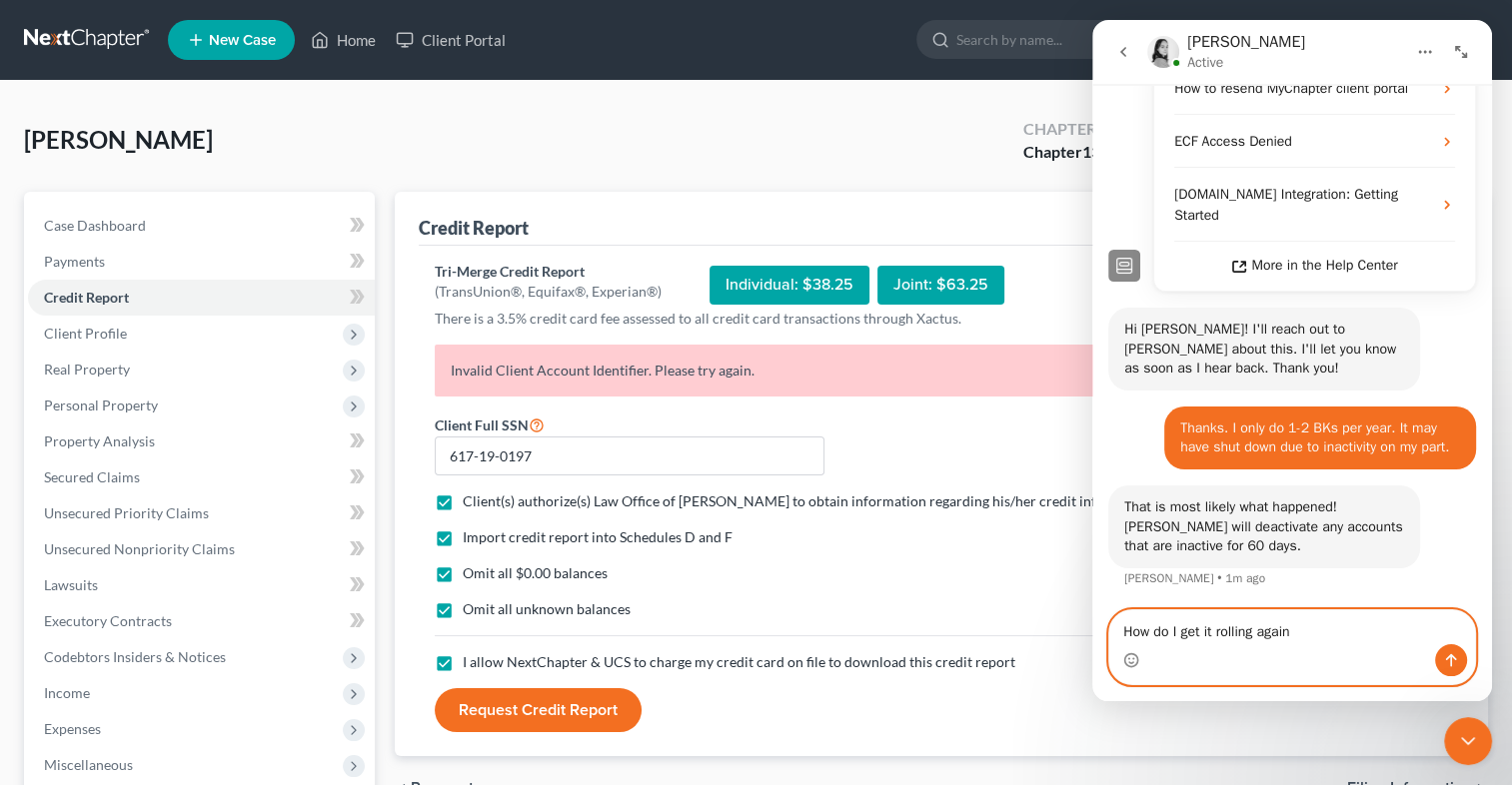 type on "How do I get it rolling again?" 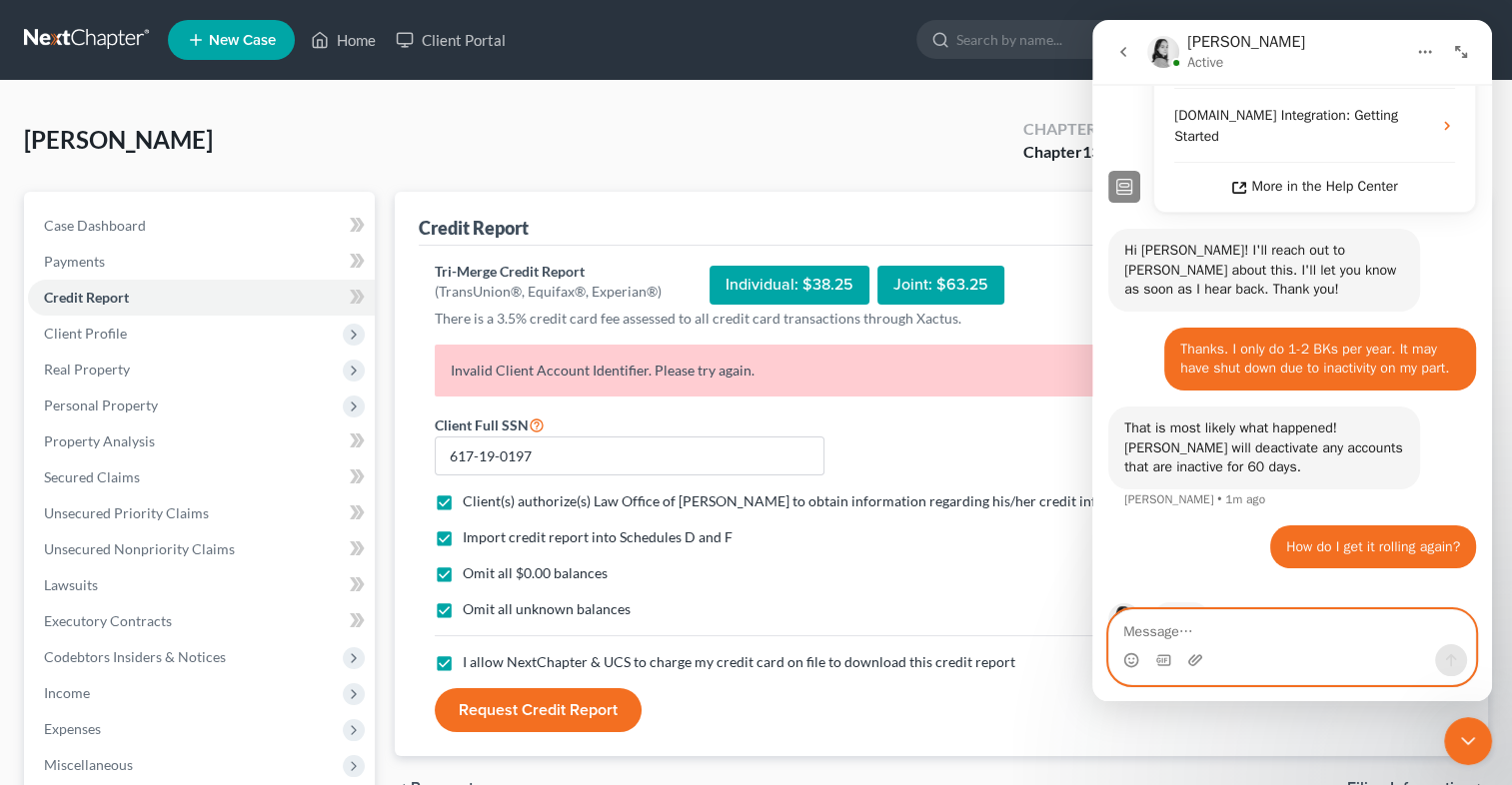scroll, scrollTop: 521, scrollLeft: 0, axis: vertical 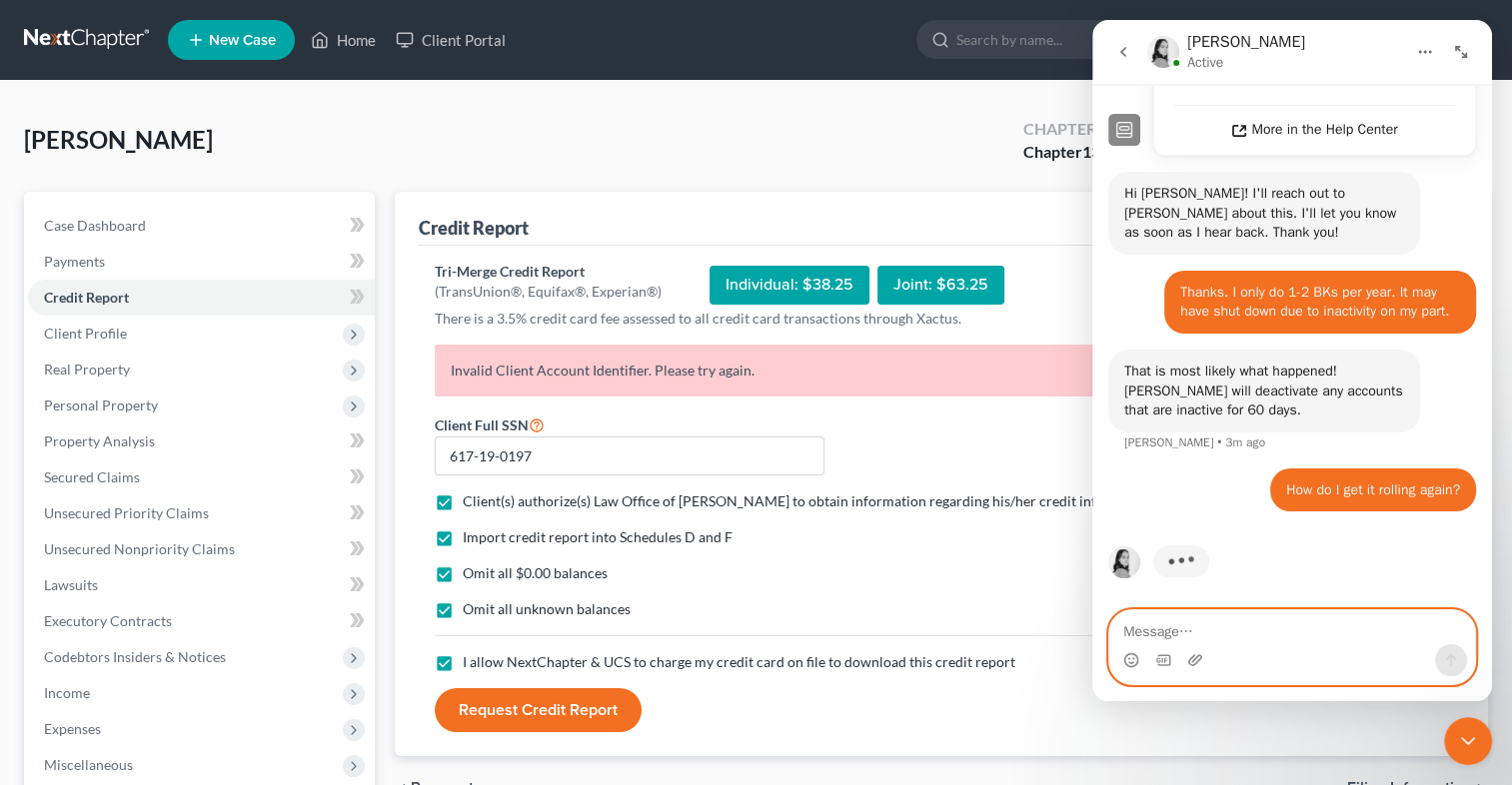 click at bounding box center (1292, 627) 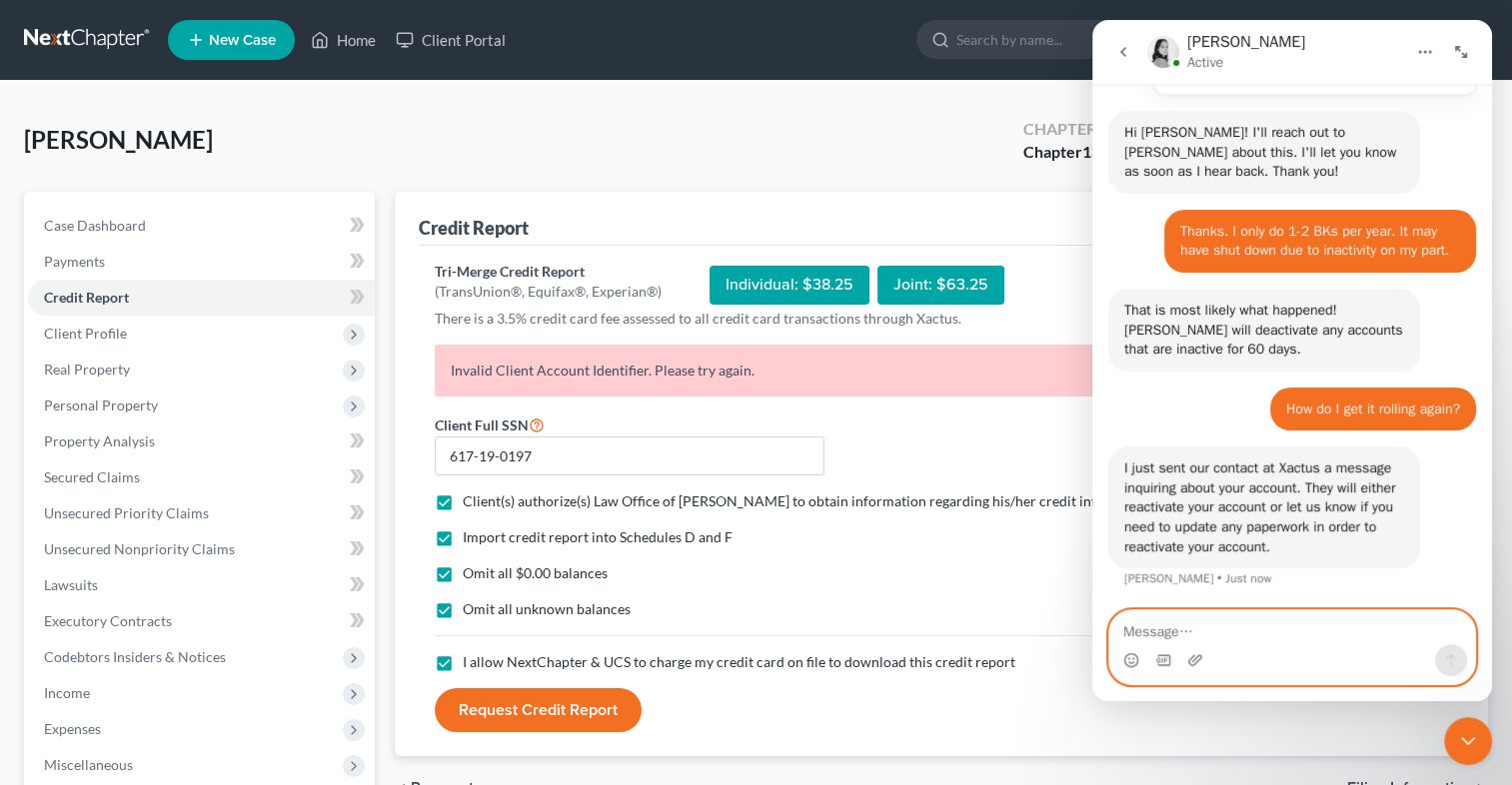scroll, scrollTop: 582, scrollLeft: 0, axis: vertical 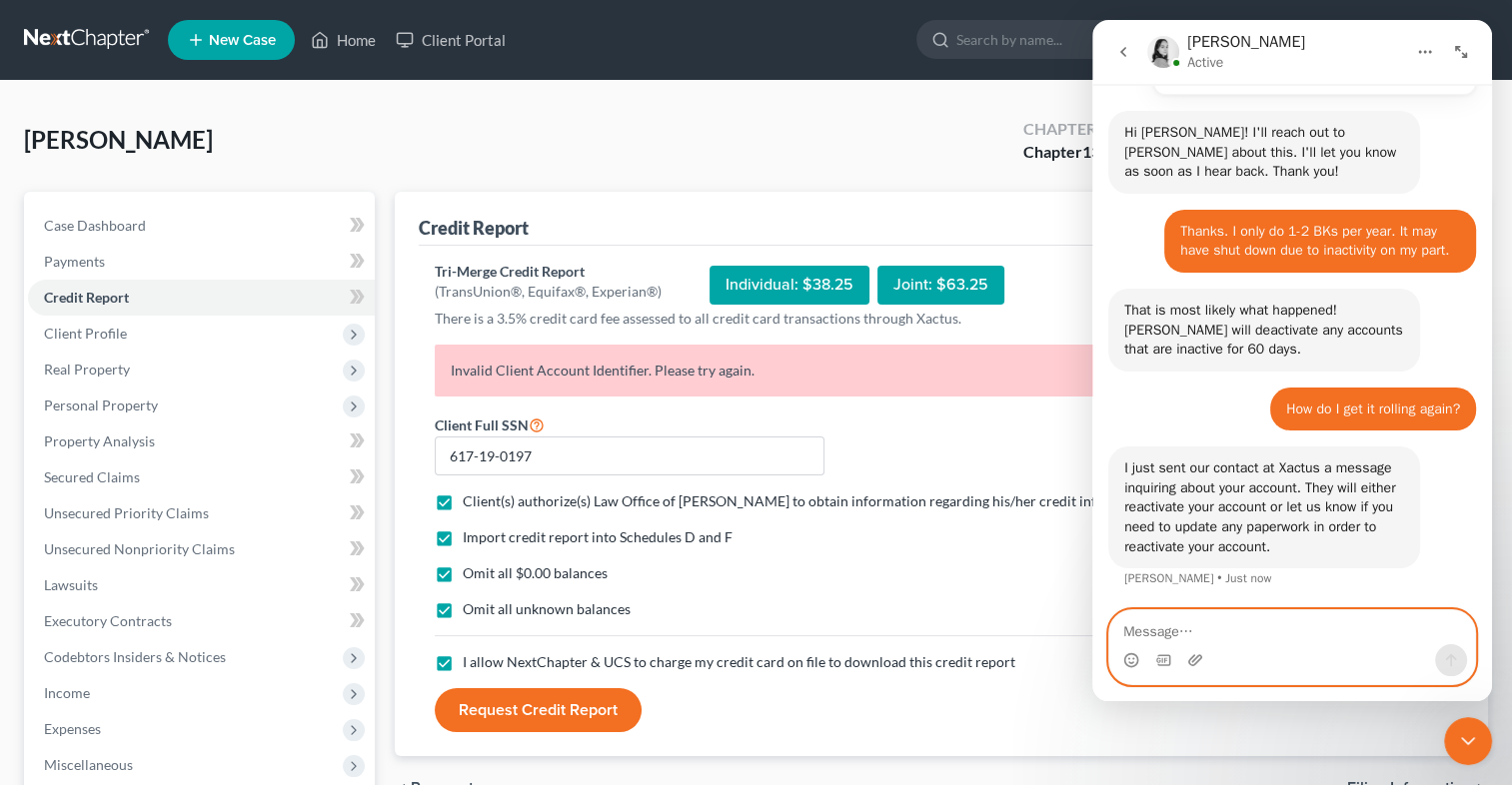 click at bounding box center (1292, 627) 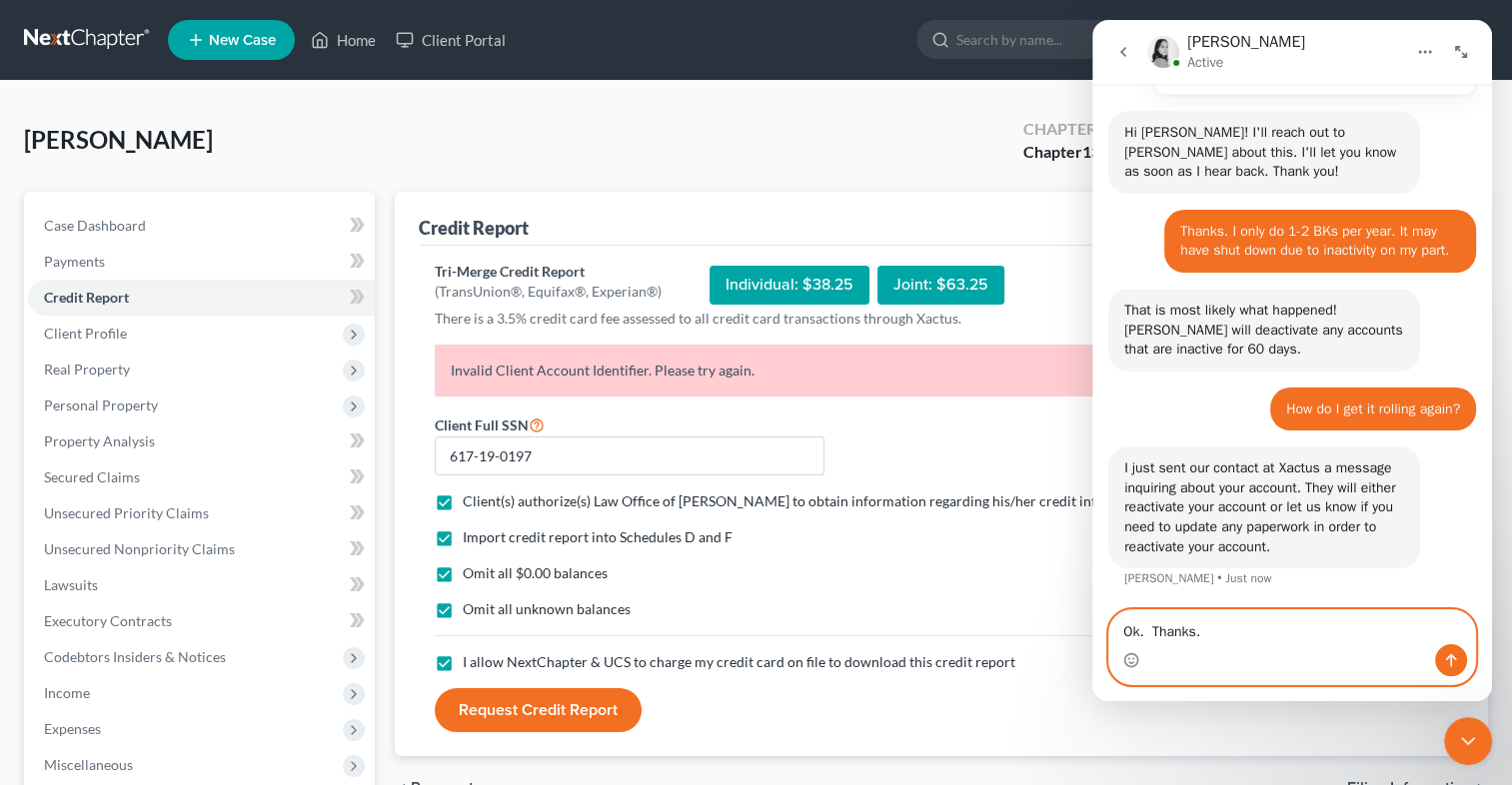 type on "Ok.  Thanks." 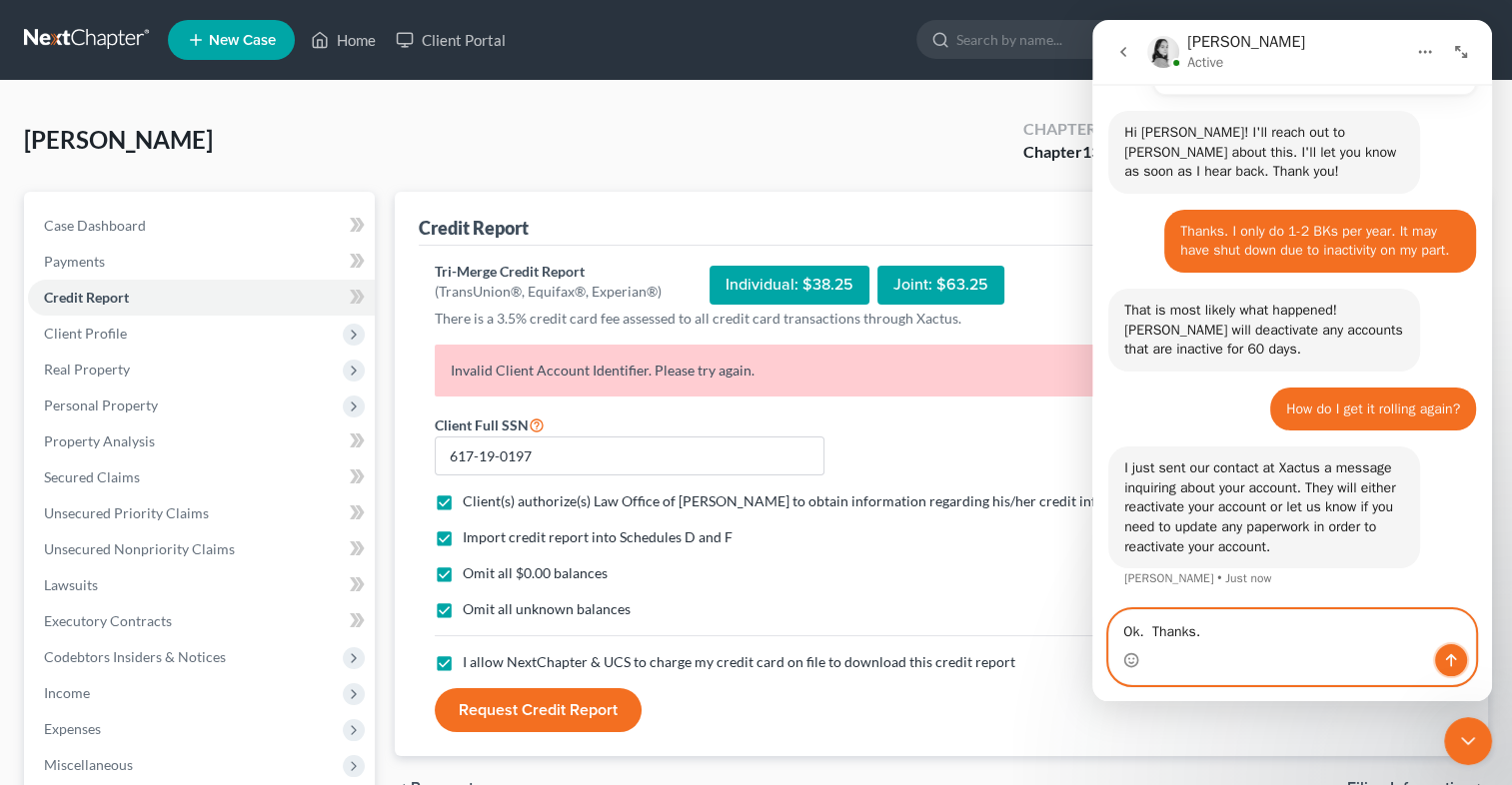 click 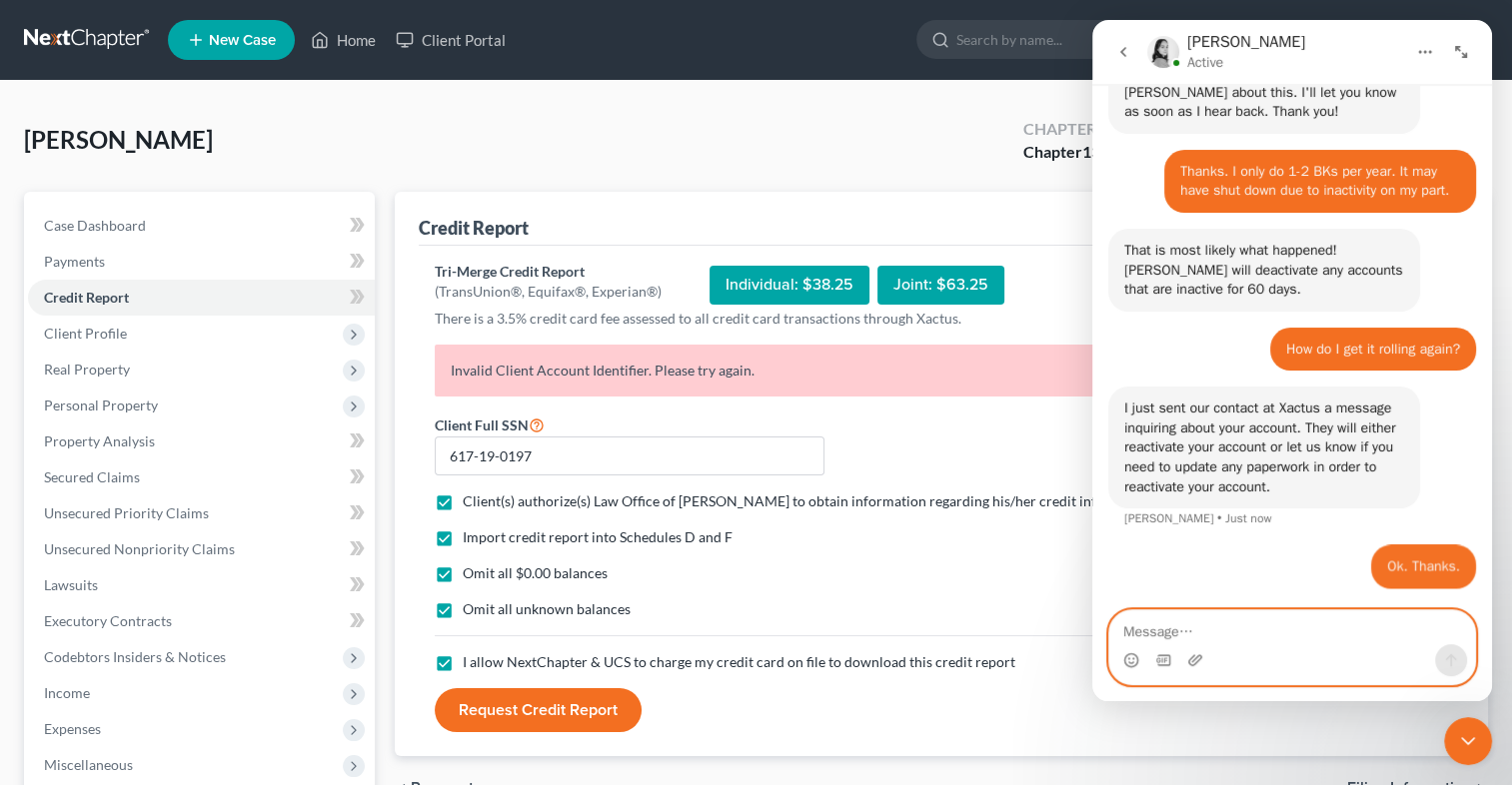 scroll, scrollTop: 642, scrollLeft: 0, axis: vertical 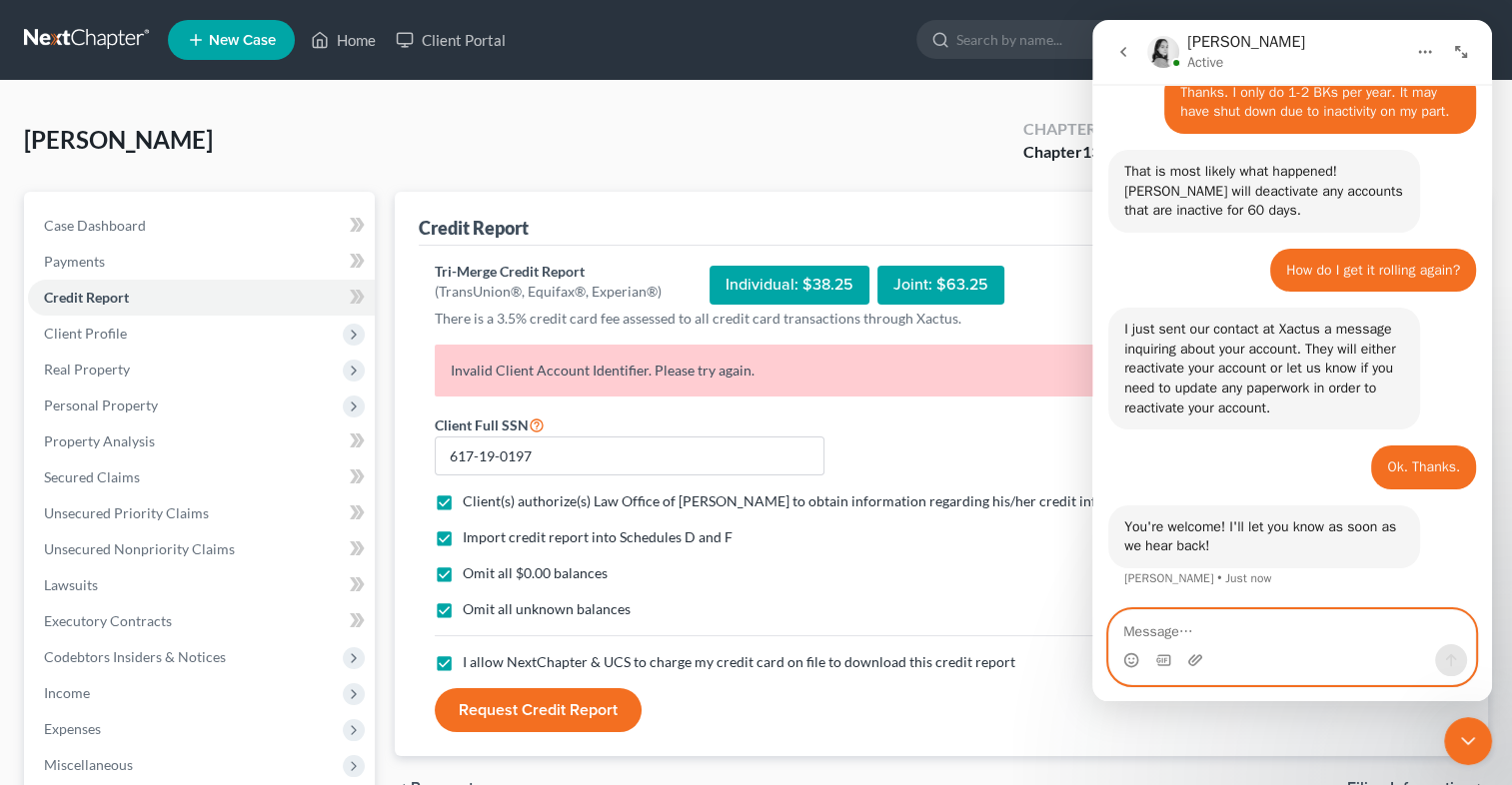 click at bounding box center [1292, 627] 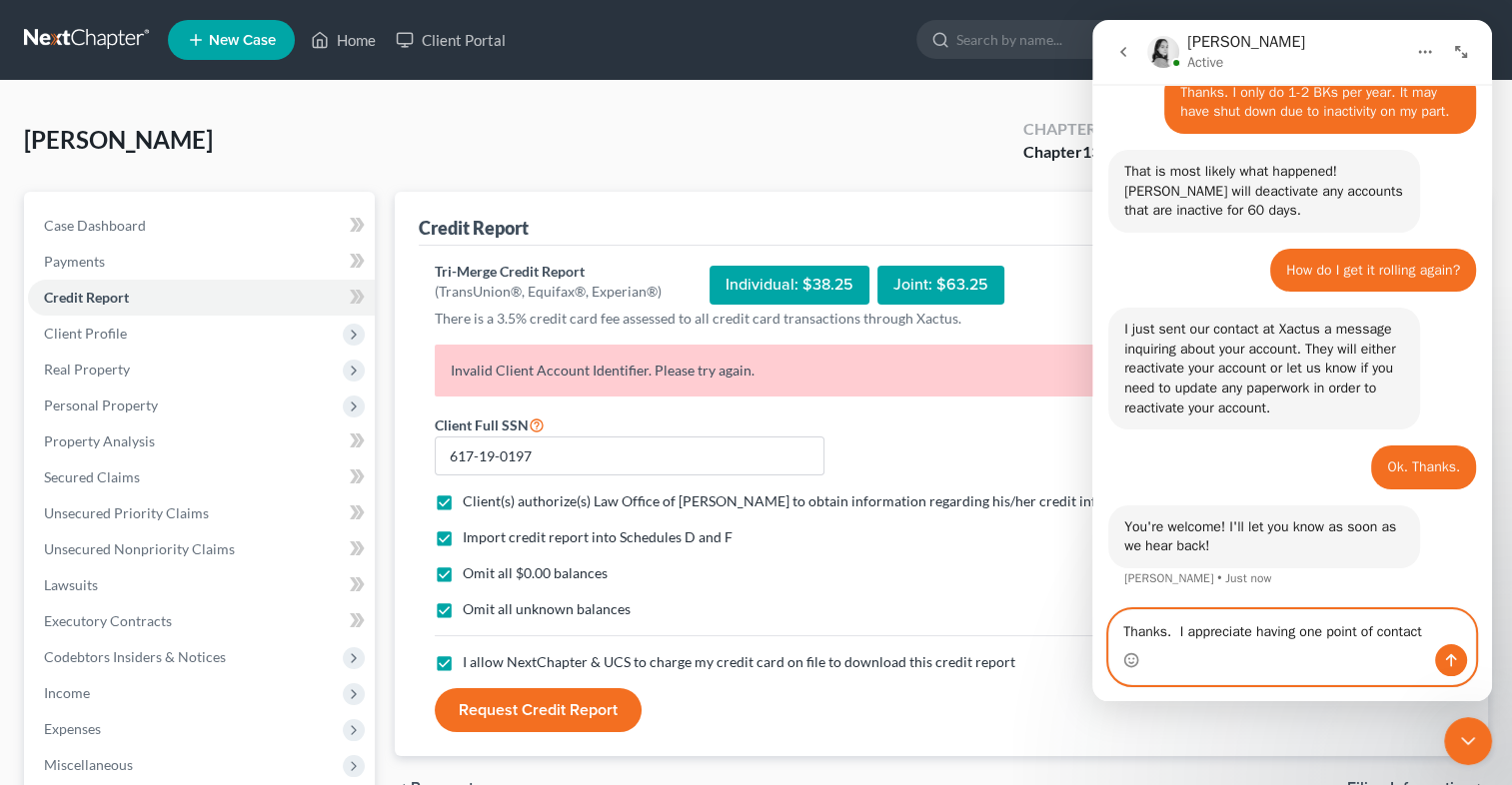 type on "Thanks.  I appreciate having one point of contact." 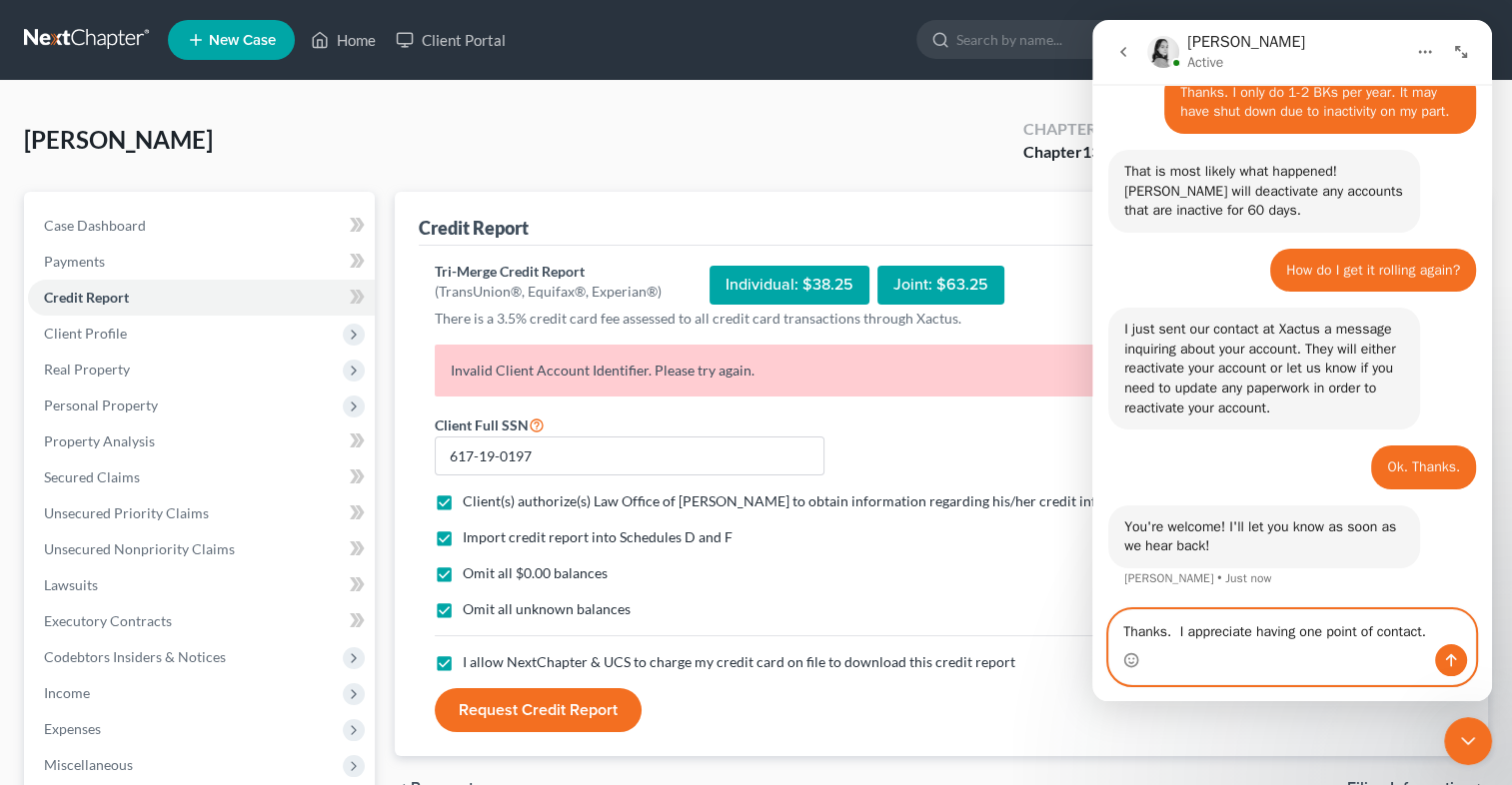 type 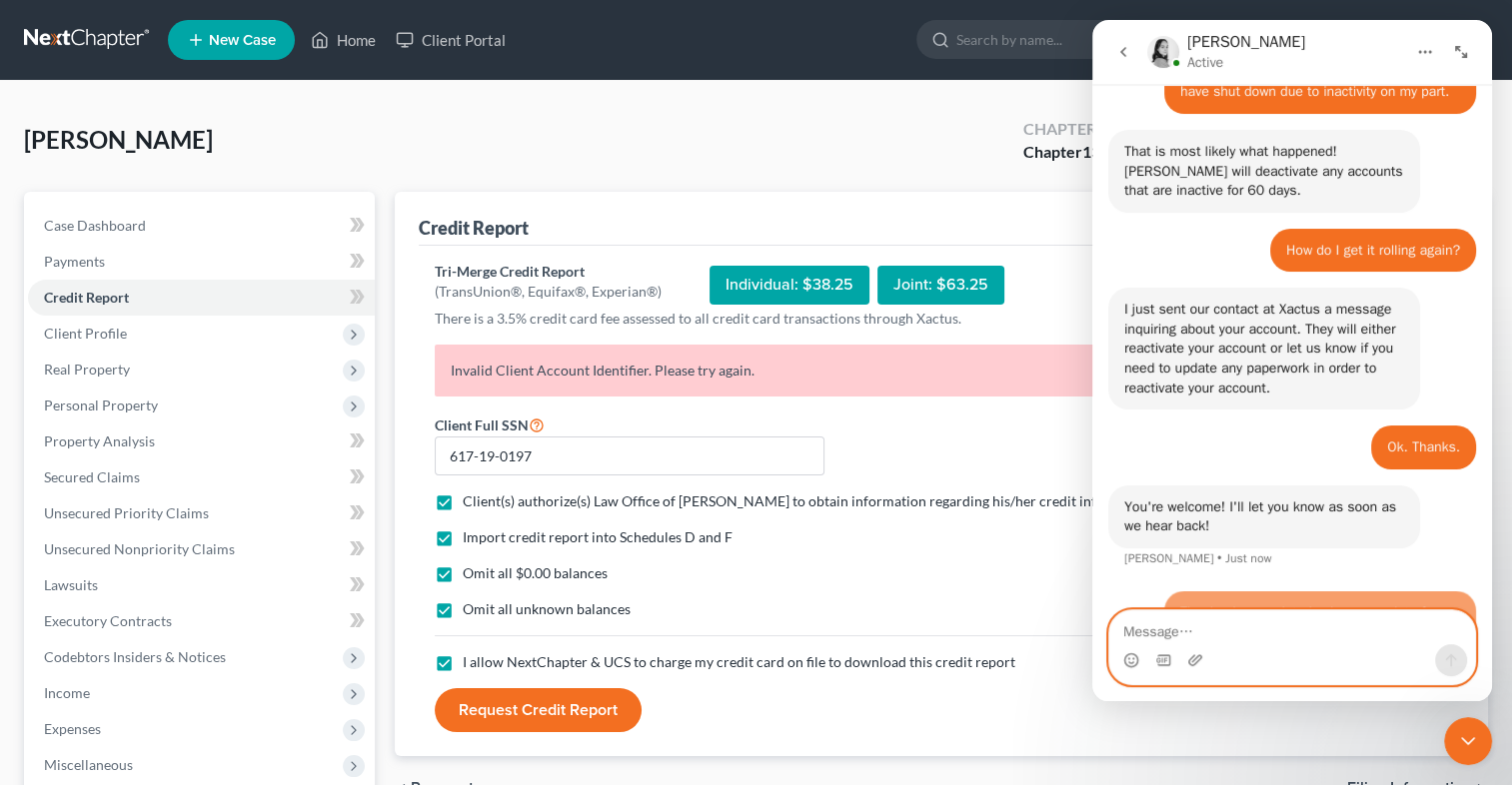scroll, scrollTop: 800, scrollLeft: 0, axis: vertical 